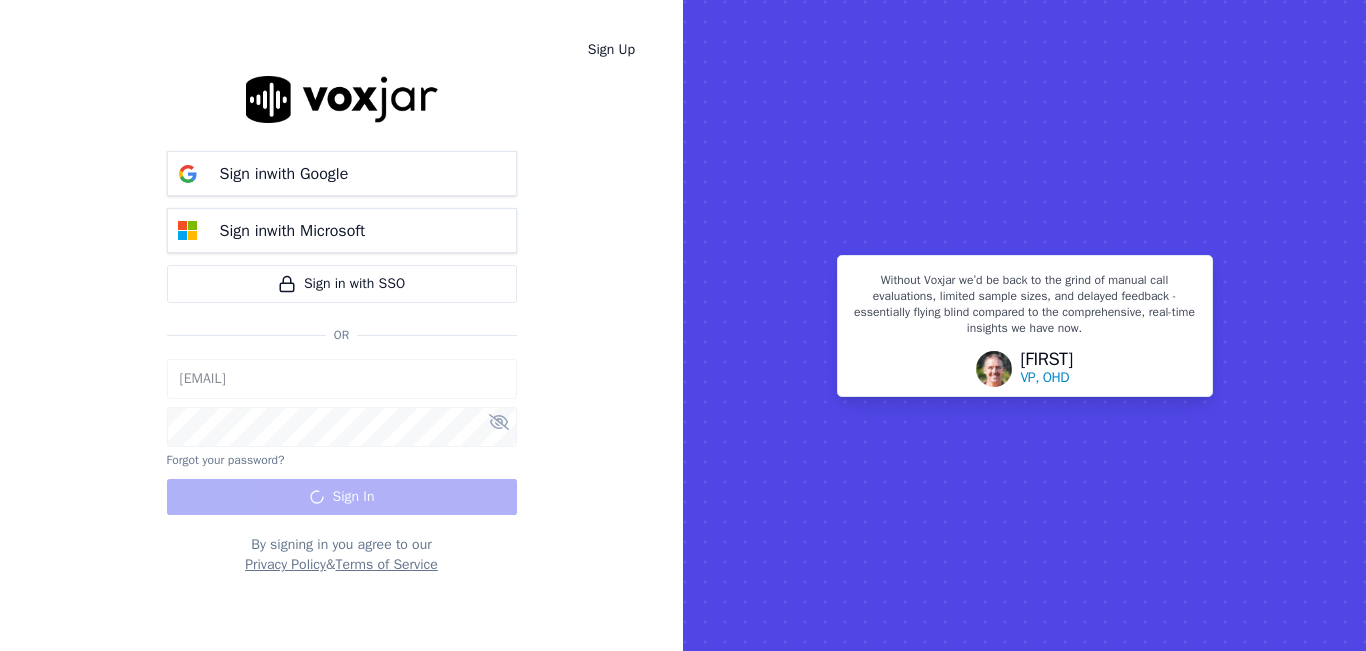 scroll, scrollTop: 0, scrollLeft: 0, axis: both 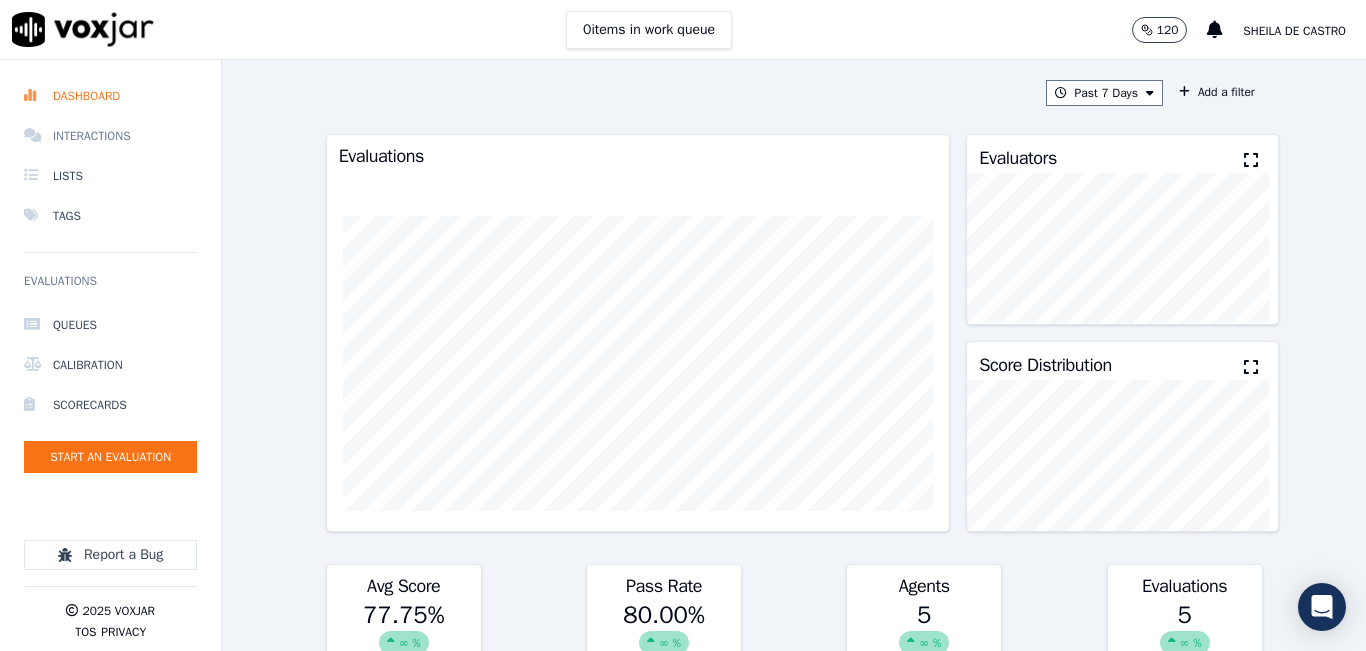 click on "Interactions" at bounding box center [110, 136] 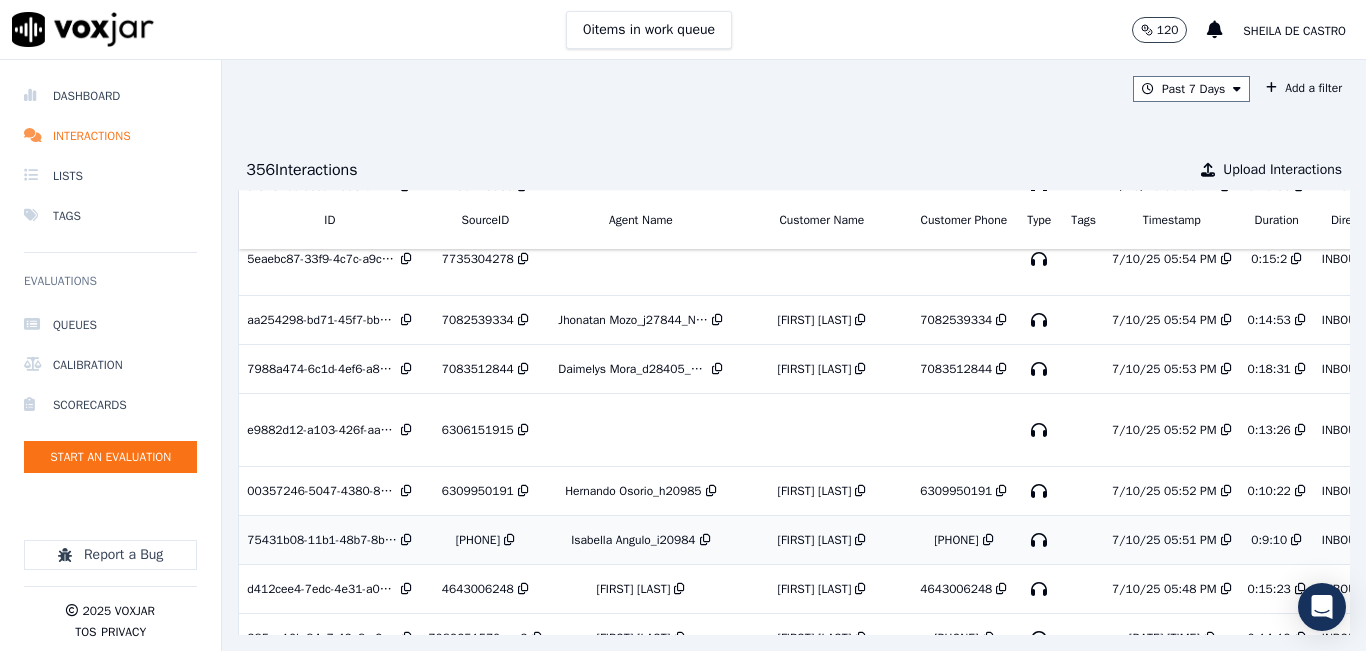 scroll, scrollTop: 0, scrollLeft: 0, axis: both 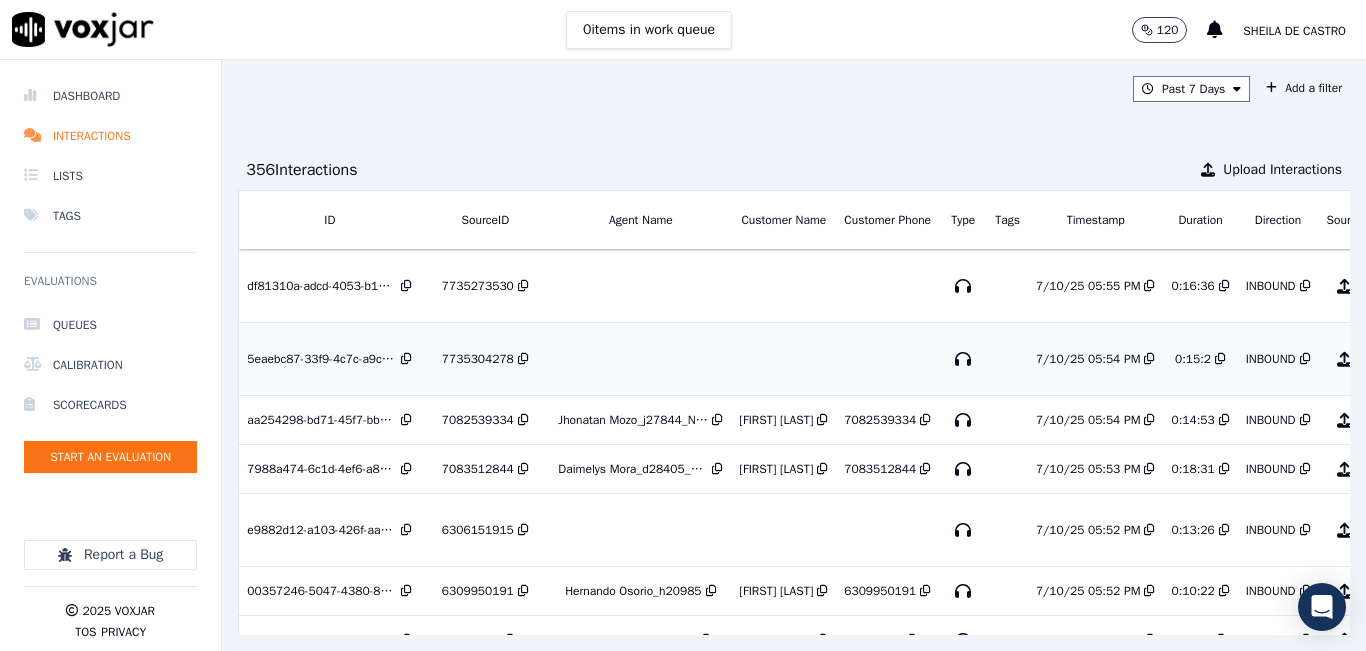 click on "7735304278" at bounding box center (478, 359) 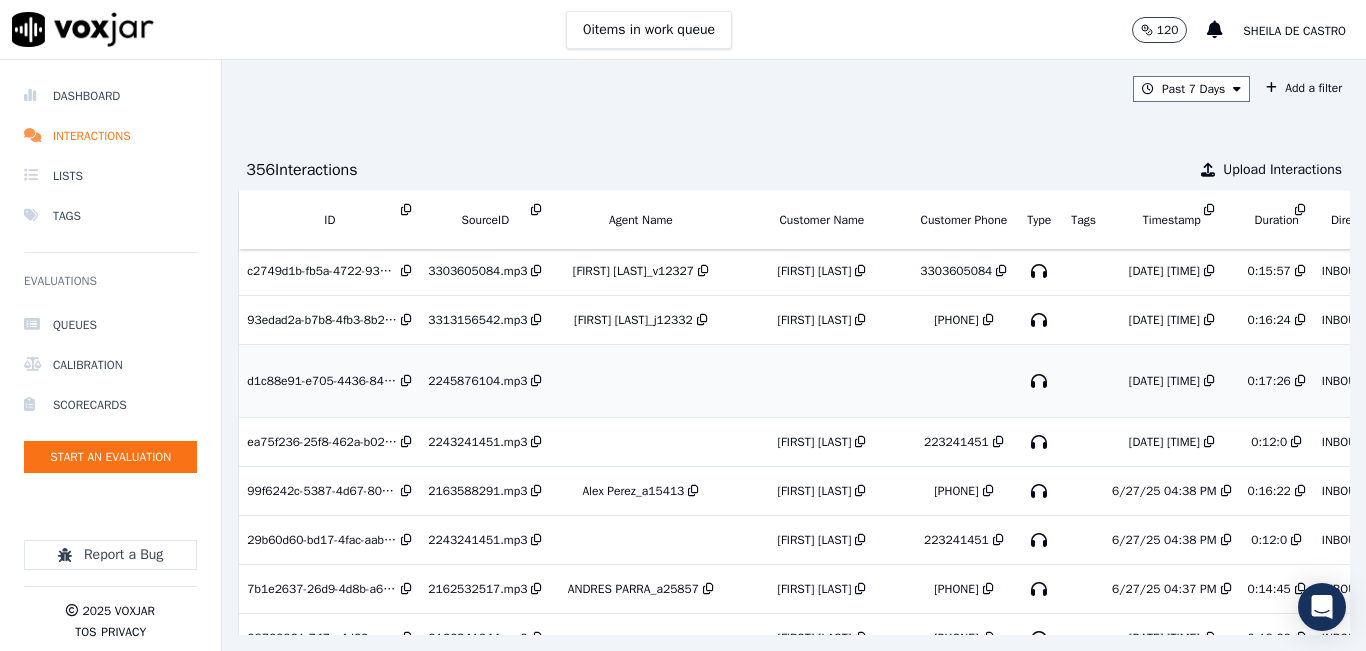 scroll, scrollTop: 885, scrollLeft: 0, axis: vertical 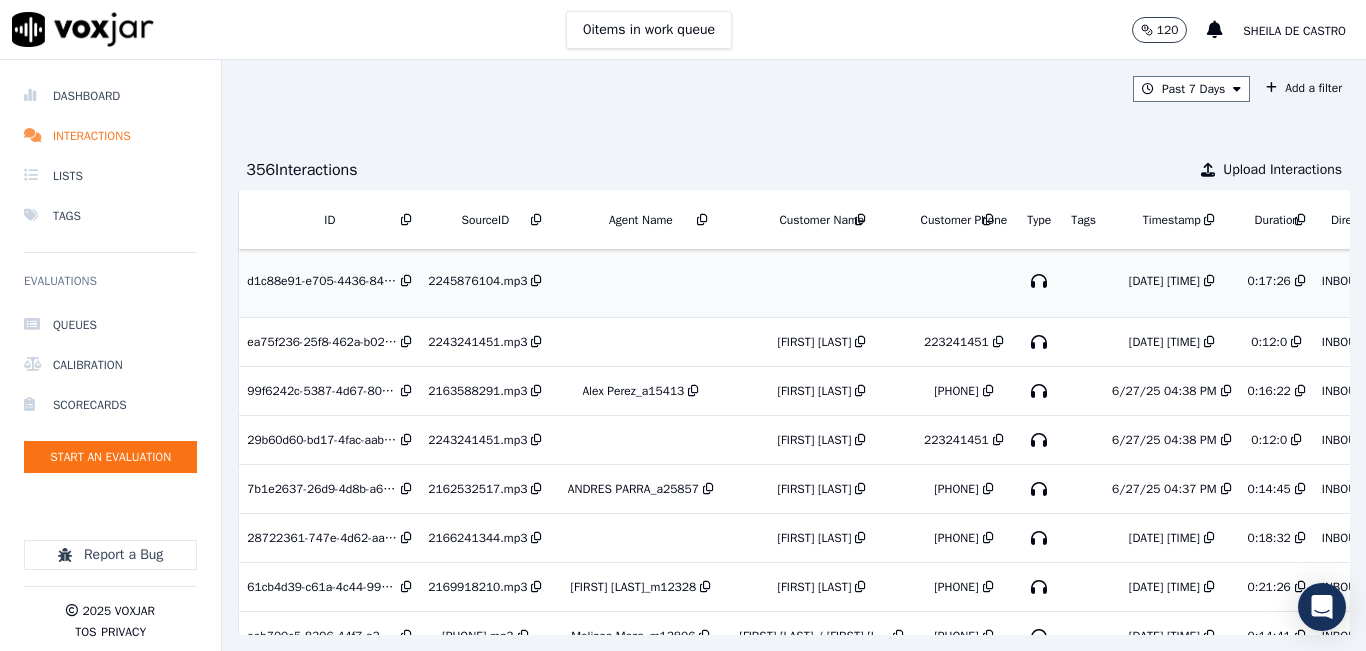 click on "2245876104.mp3" at bounding box center [477, 281] 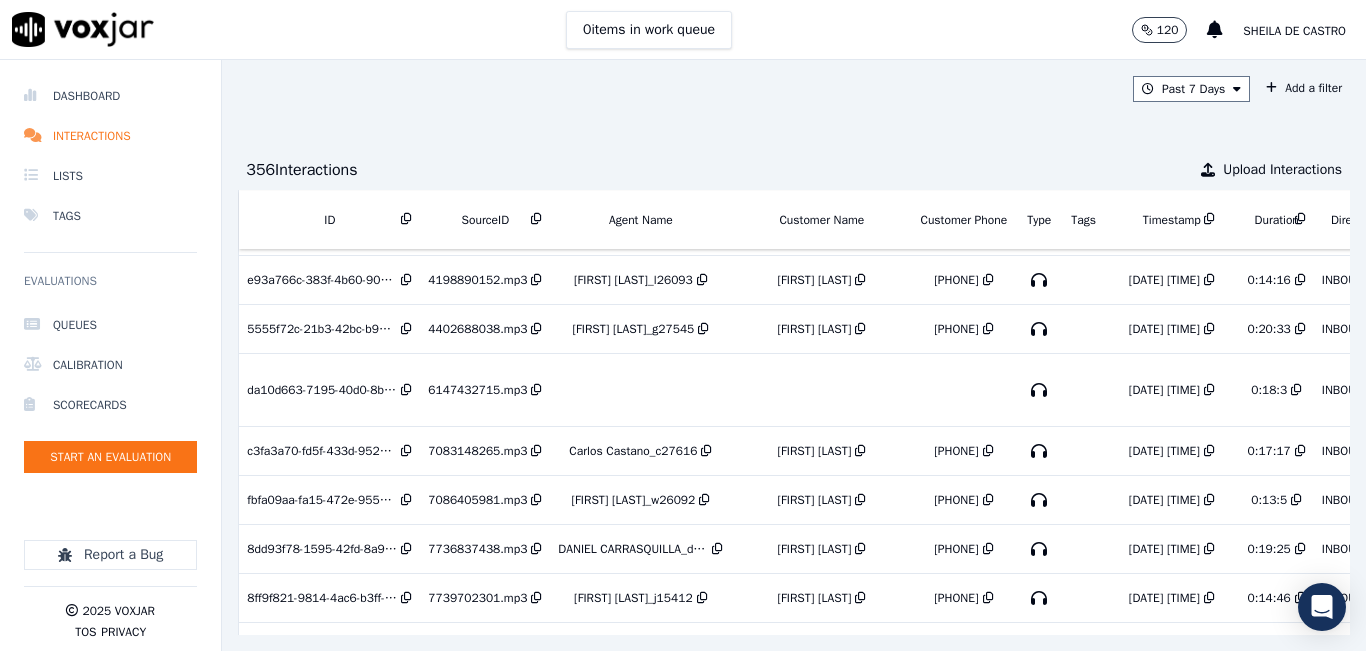 scroll, scrollTop: 1585, scrollLeft: 0, axis: vertical 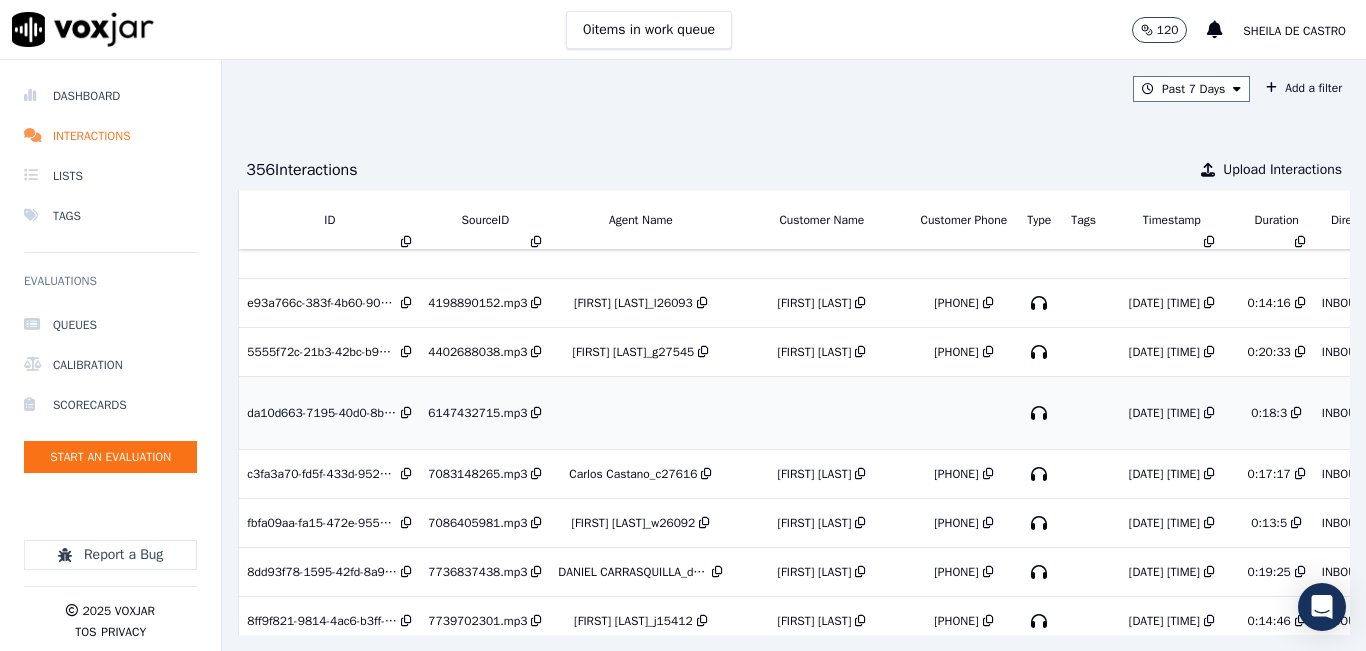 click on "6147432715.mp3" at bounding box center [485, 413] 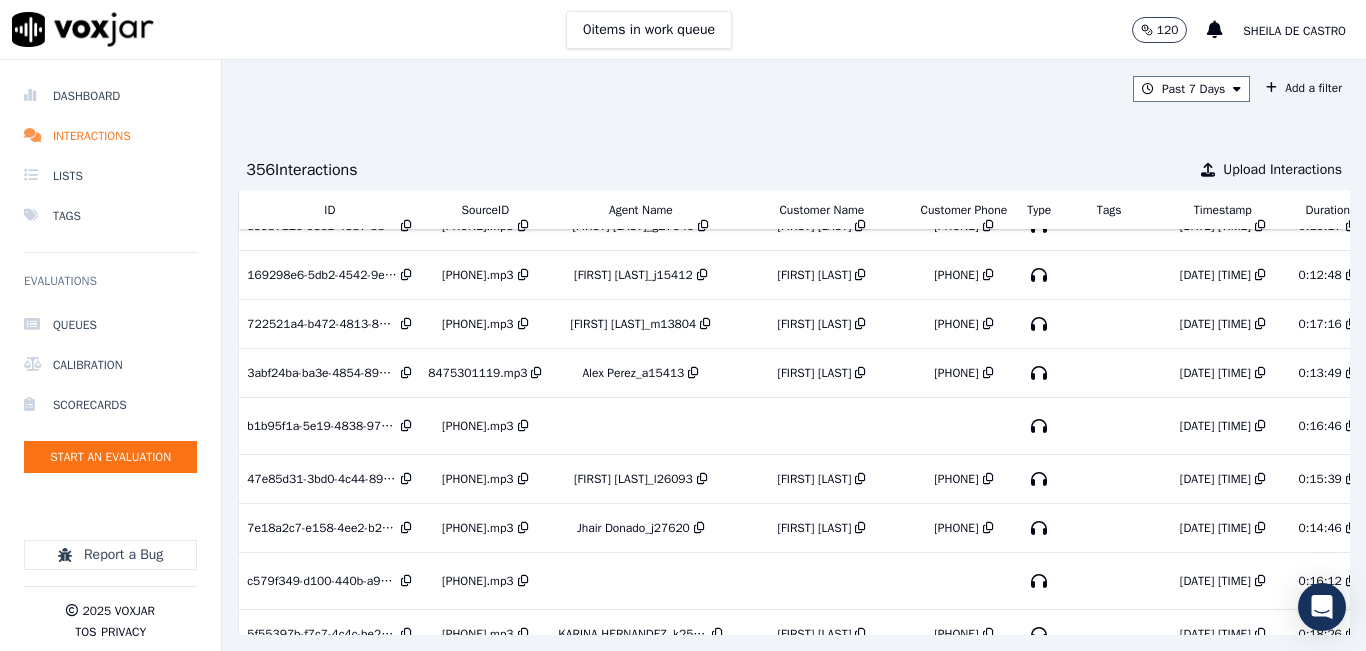 scroll, scrollTop: 3675, scrollLeft: 0, axis: vertical 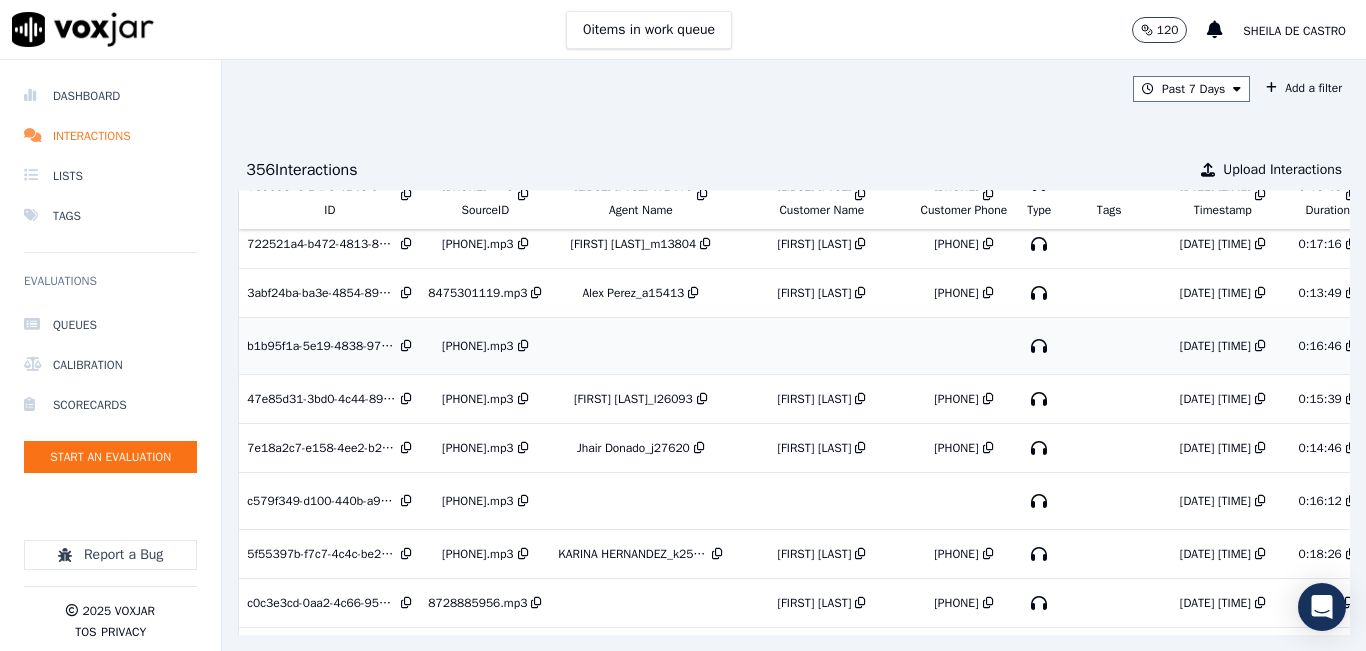 click on "2246275813.mp3" at bounding box center (485, 346) 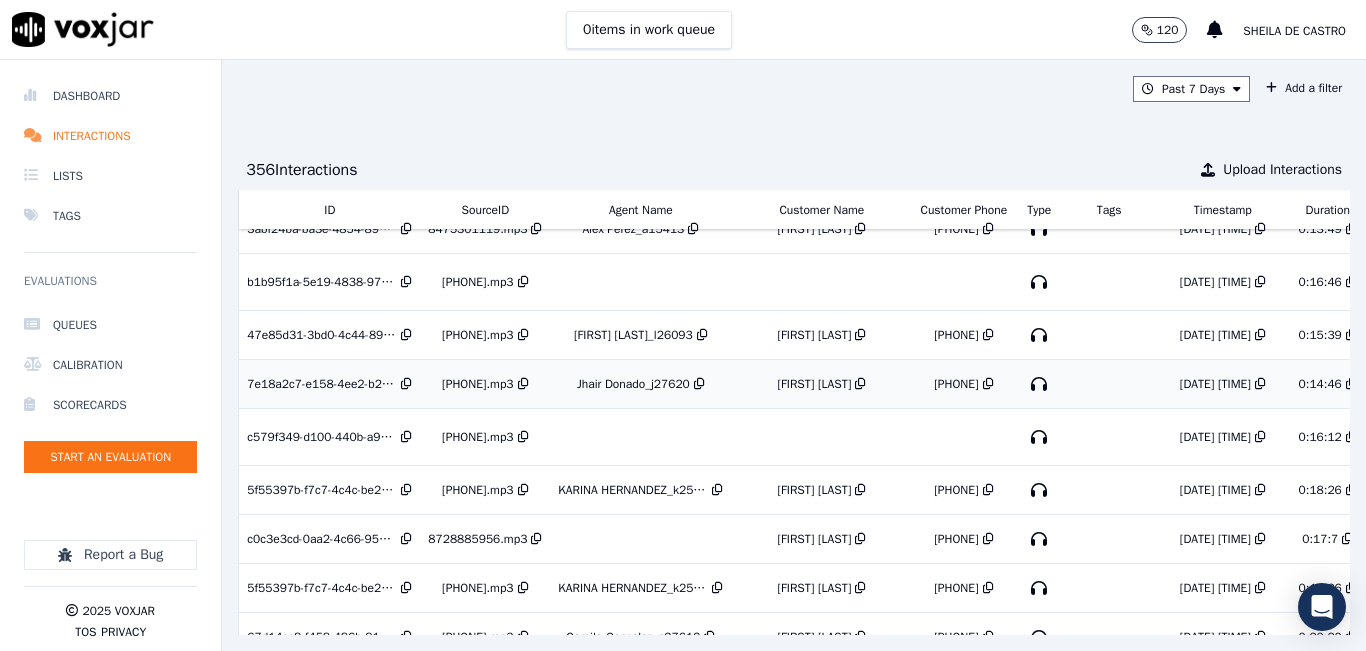 scroll, scrollTop: 3775, scrollLeft: 0, axis: vertical 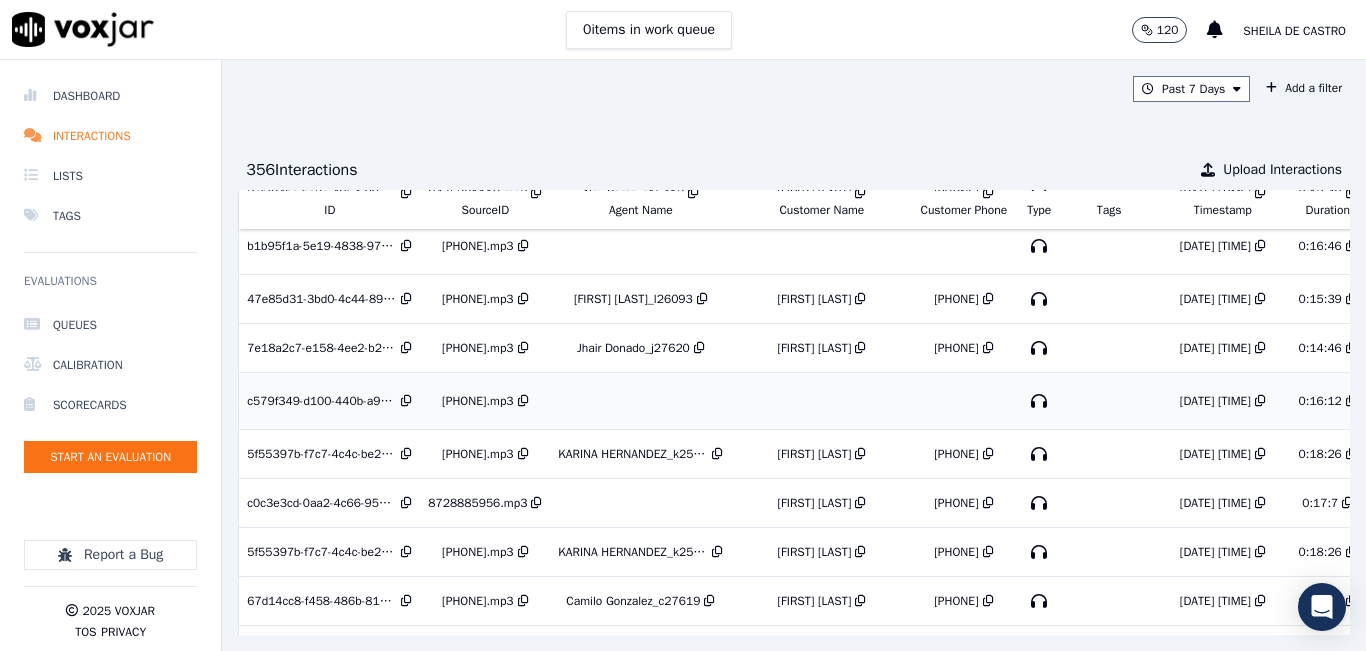 click on "6308631072.mp3" at bounding box center (477, 401) 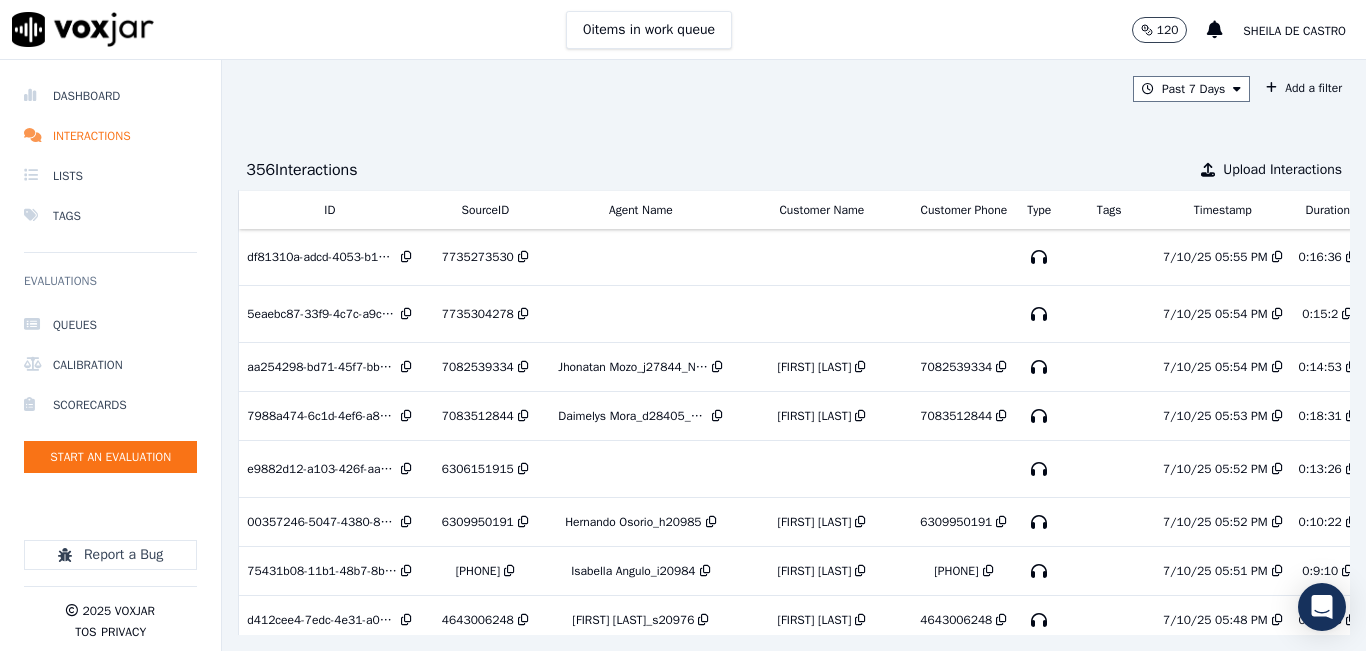 scroll, scrollTop: 0, scrollLeft: 0, axis: both 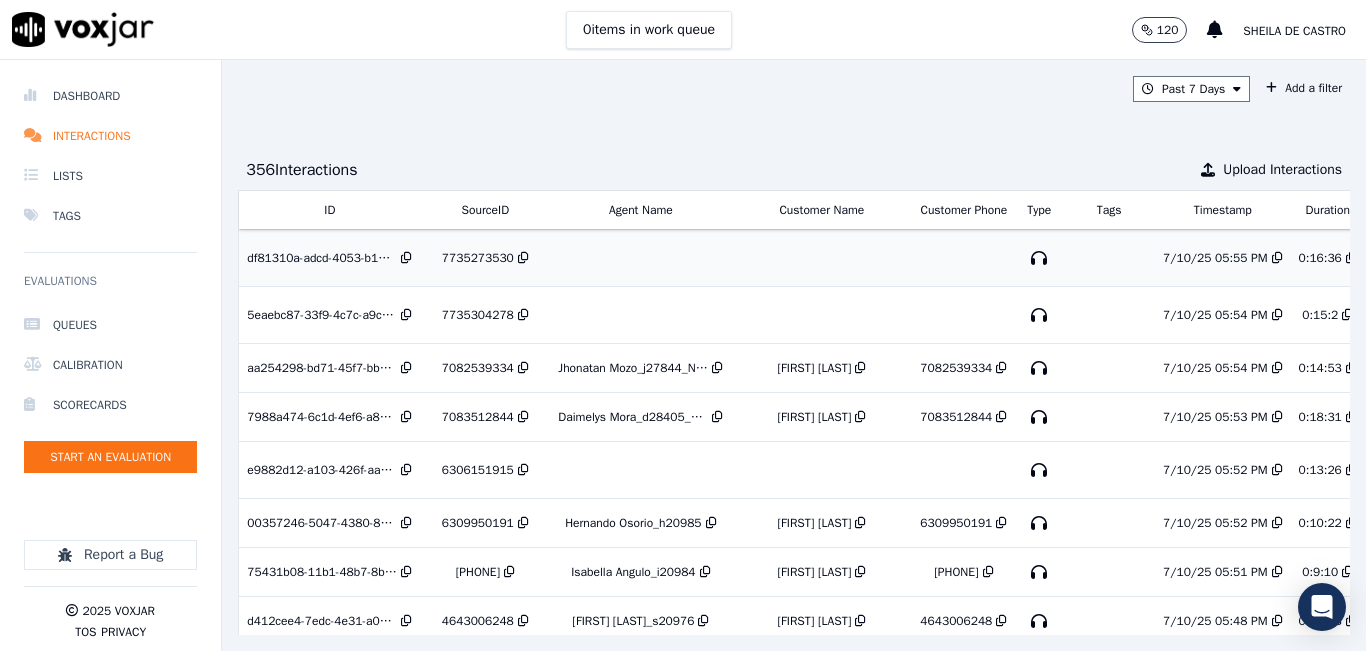 click on "7735273530" at bounding box center [478, 258] 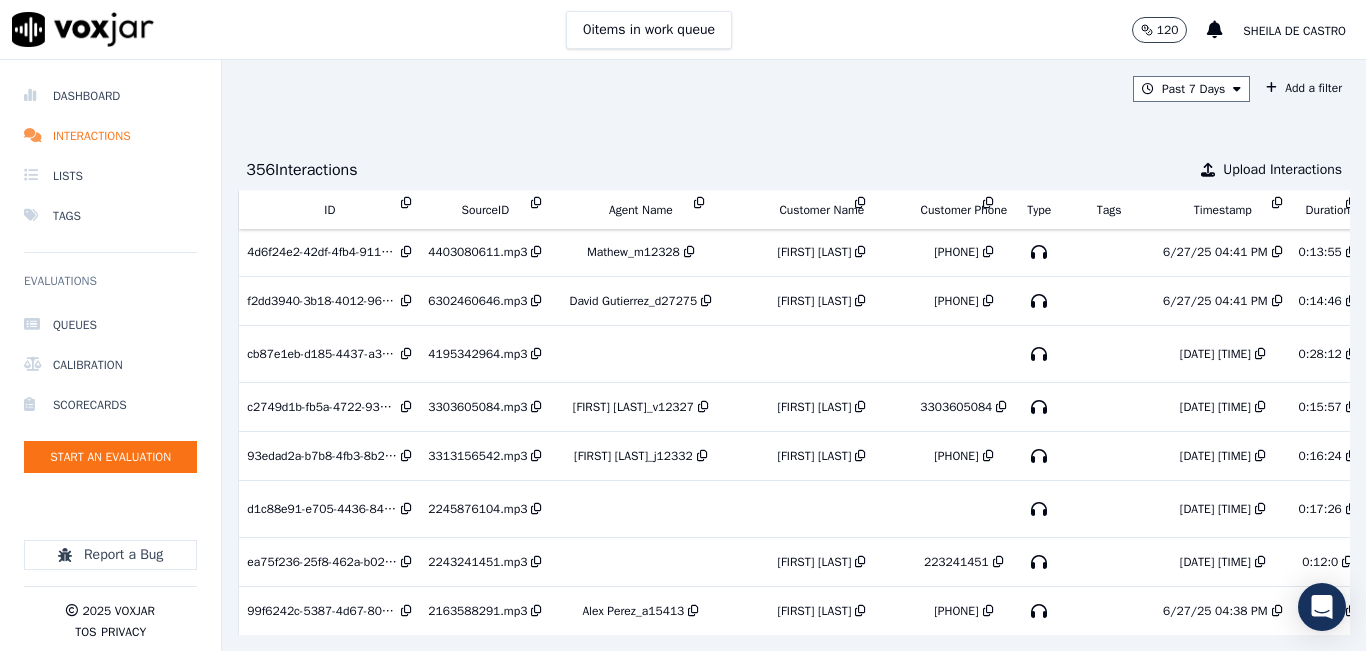 scroll, scrollTop: 600, scrollLeft: 0, axis: vertical 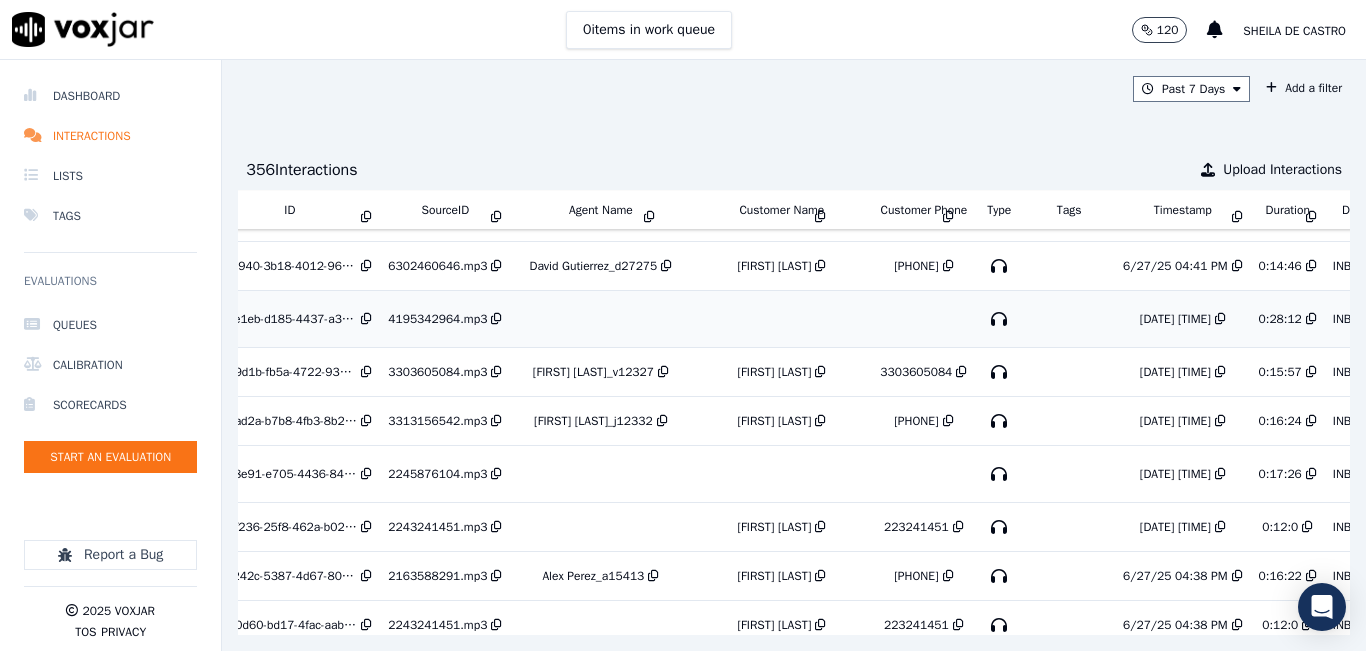 click on "4195342964.mp3" at bounding box center [437, 319] 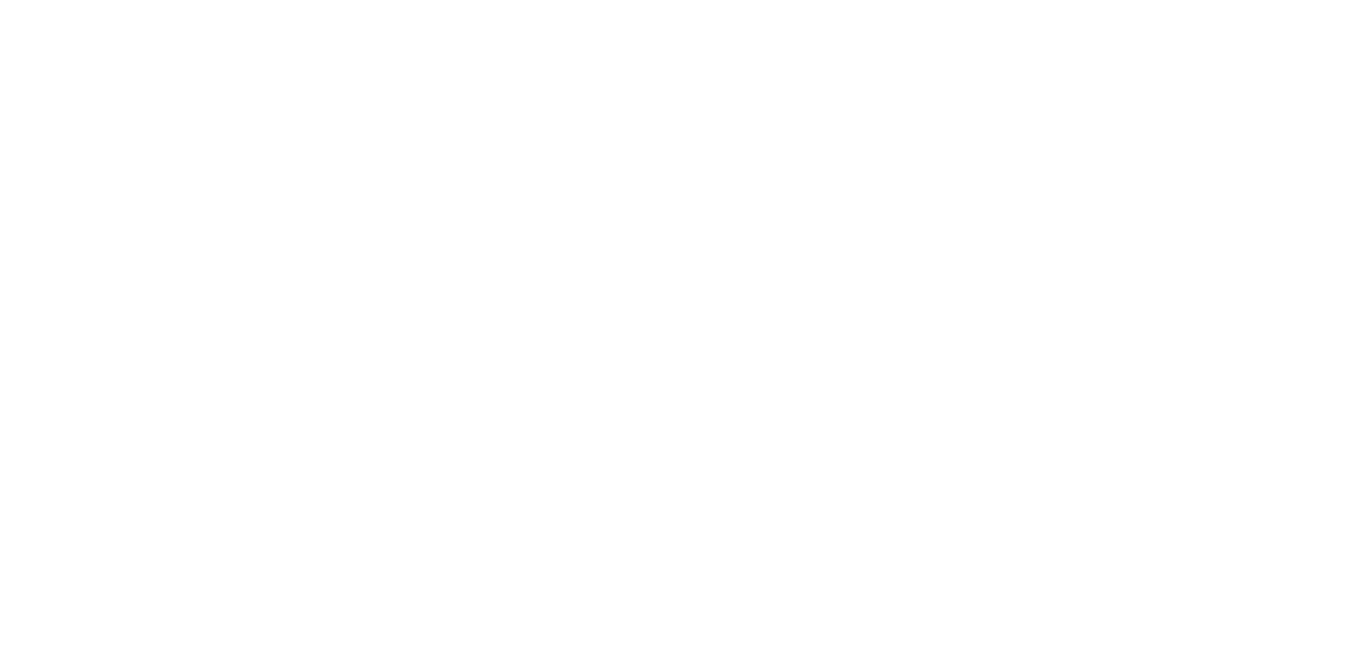 scroll, scrollTop: 0, scrollLeft: 0, axis: both 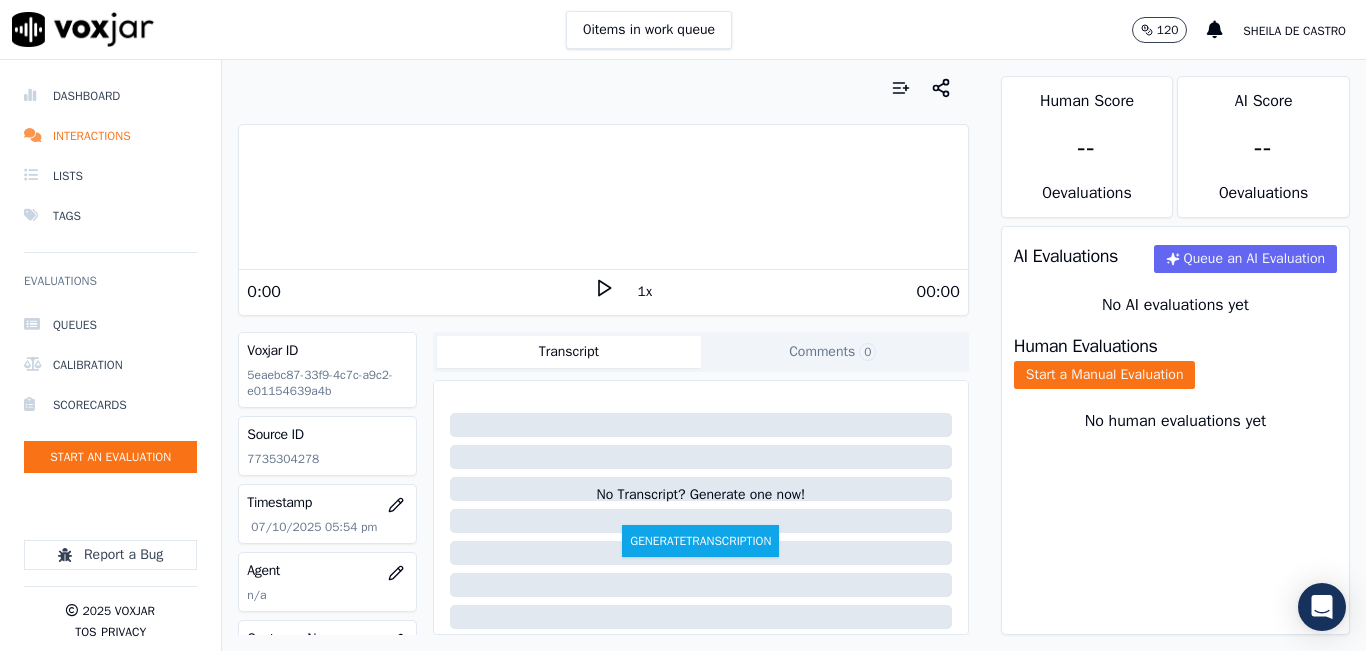 click at bounding box center (603, 88) 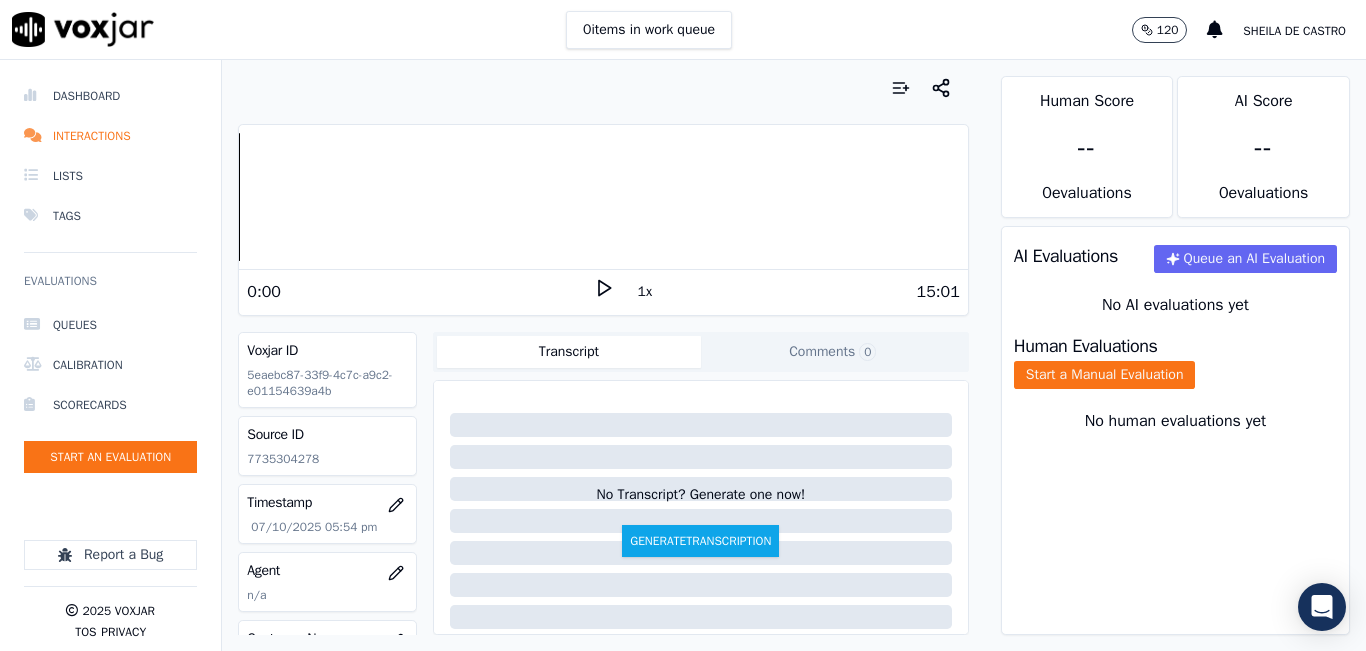 click 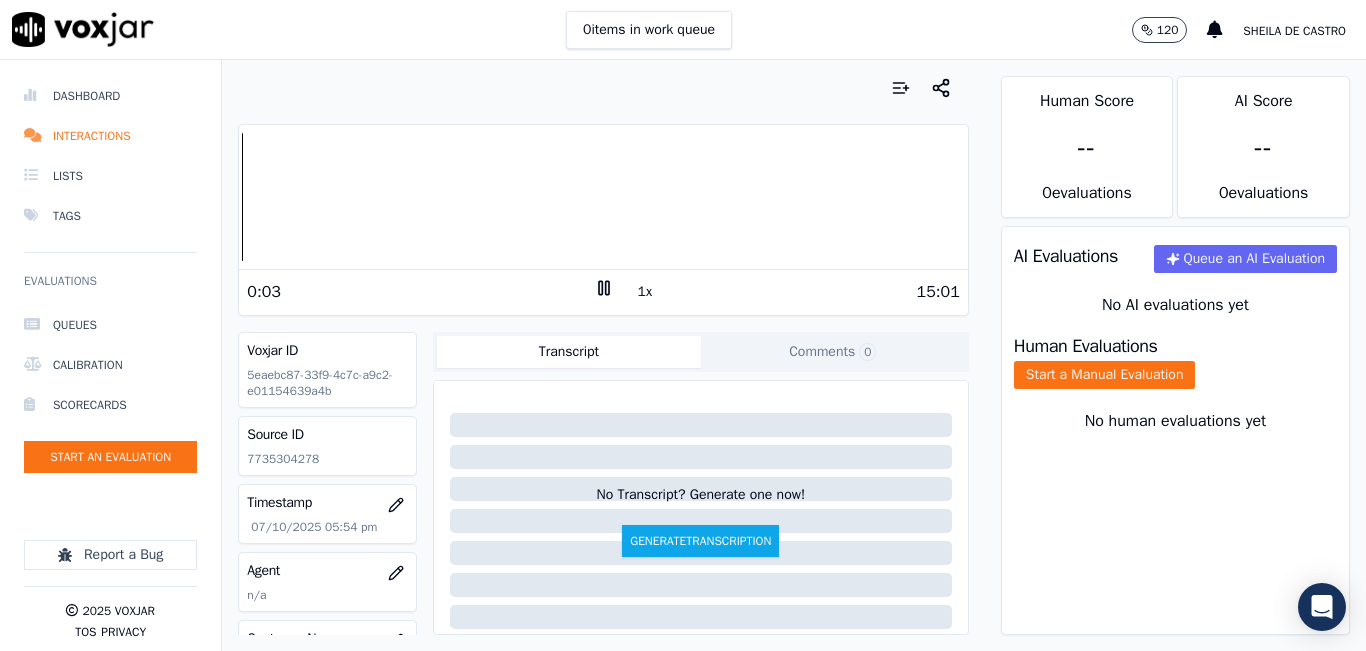 click 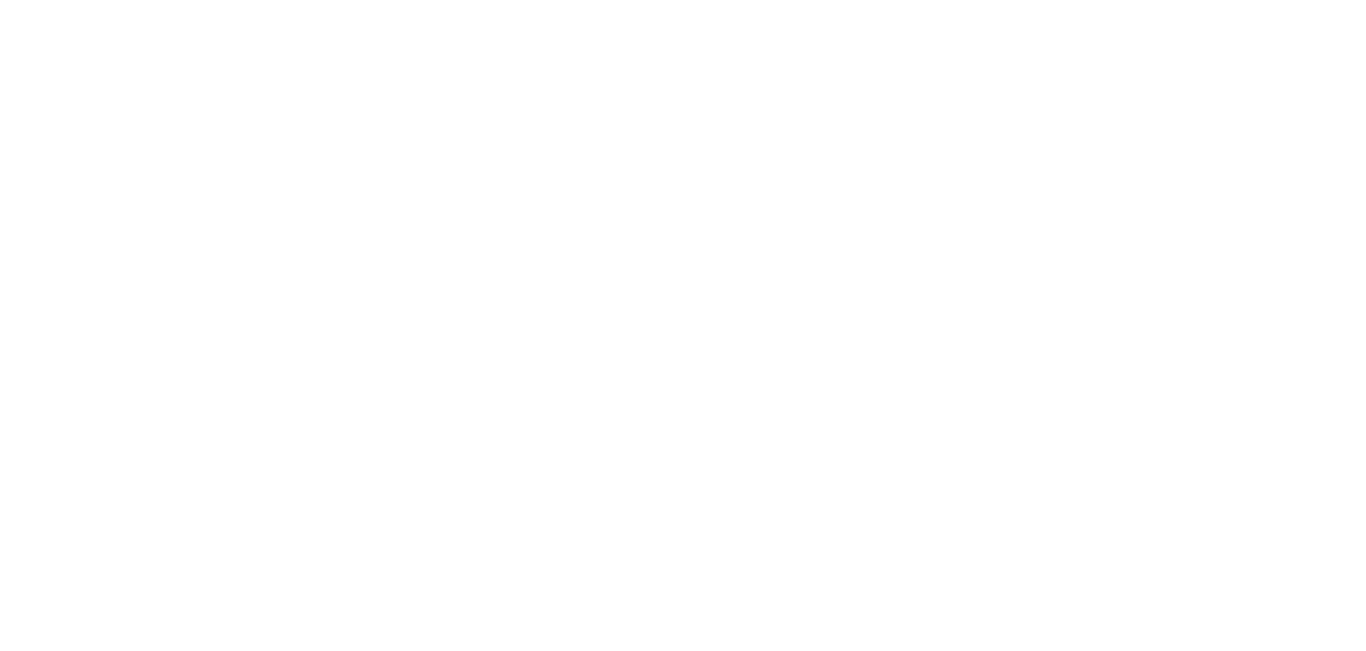 scroll, scrollTop: 0, scrollLeft: 0, axis: both 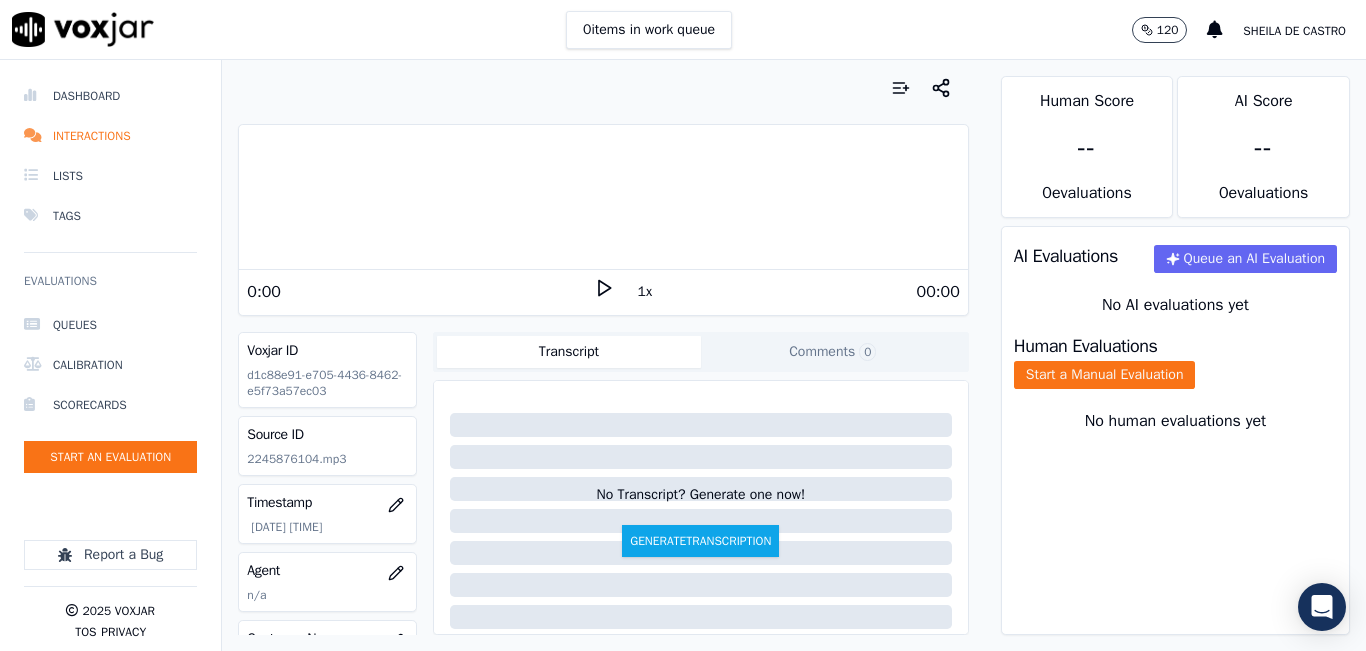 click 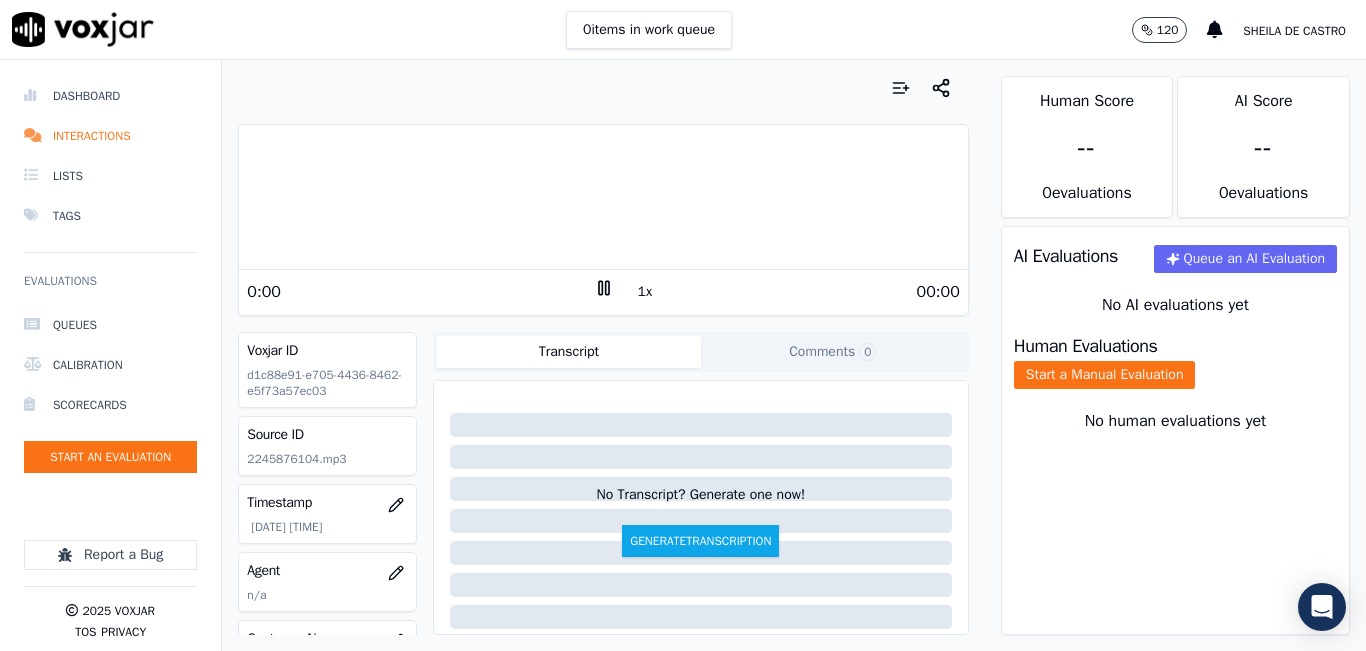 click 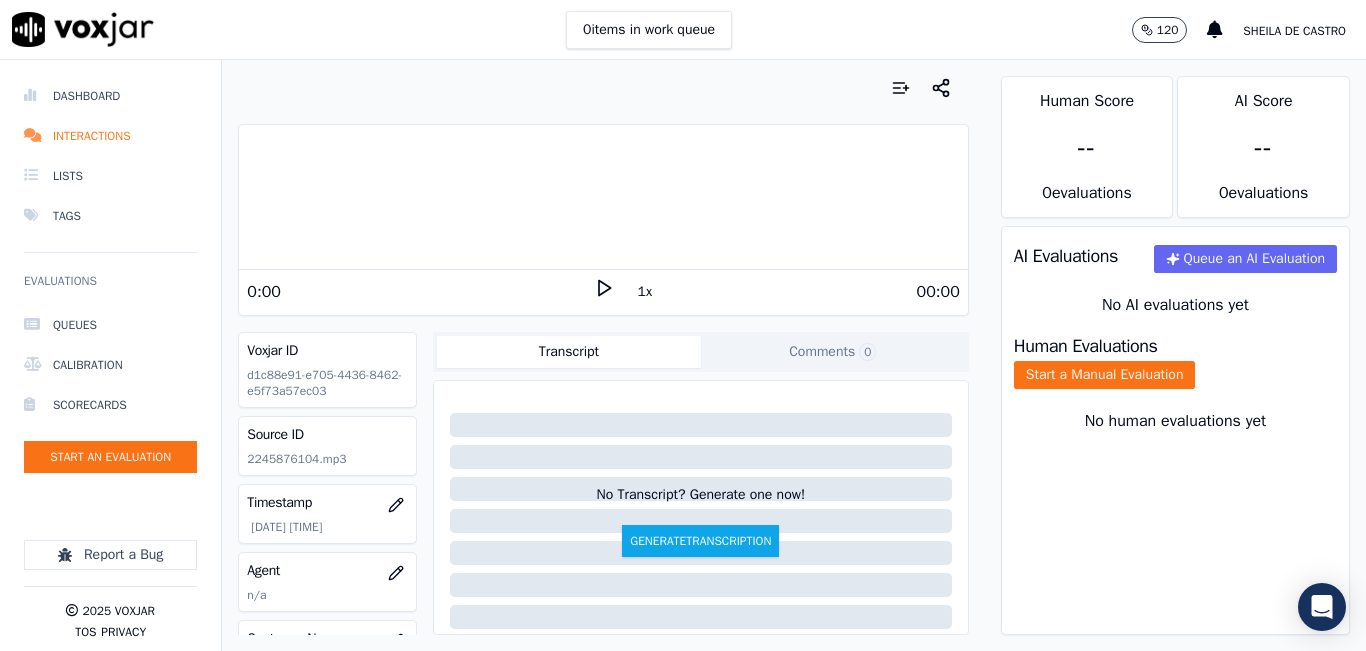 click 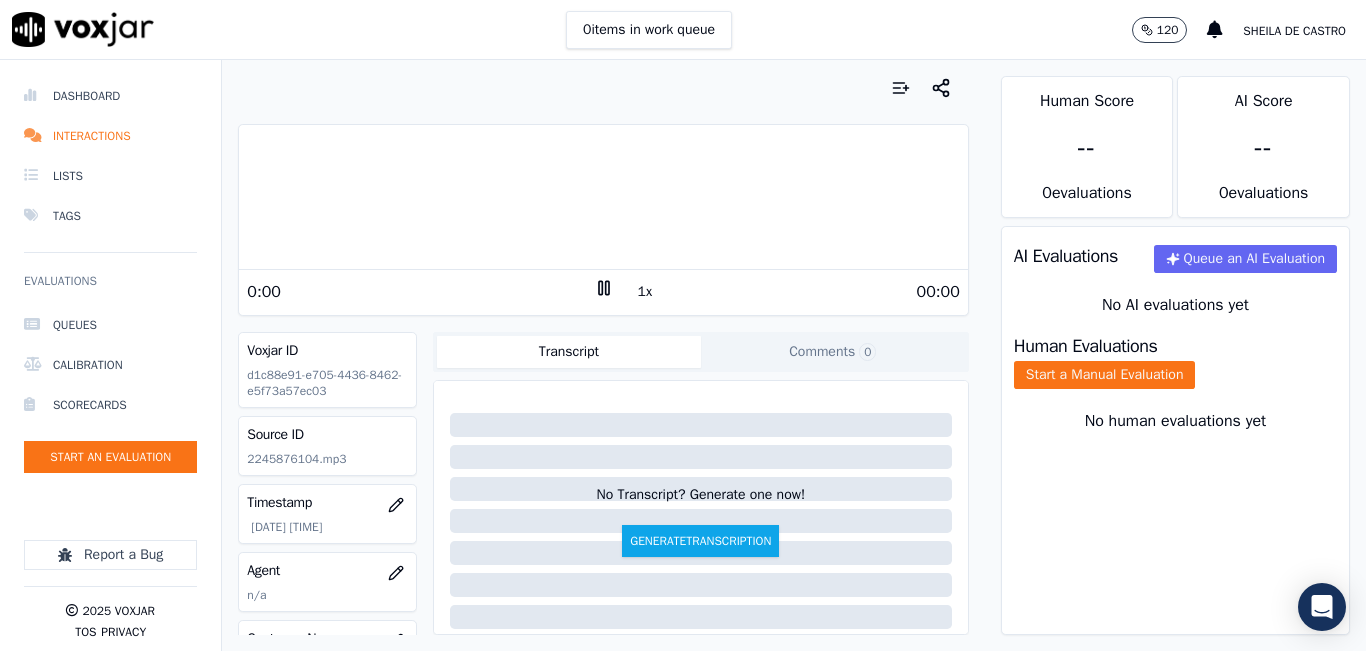 click 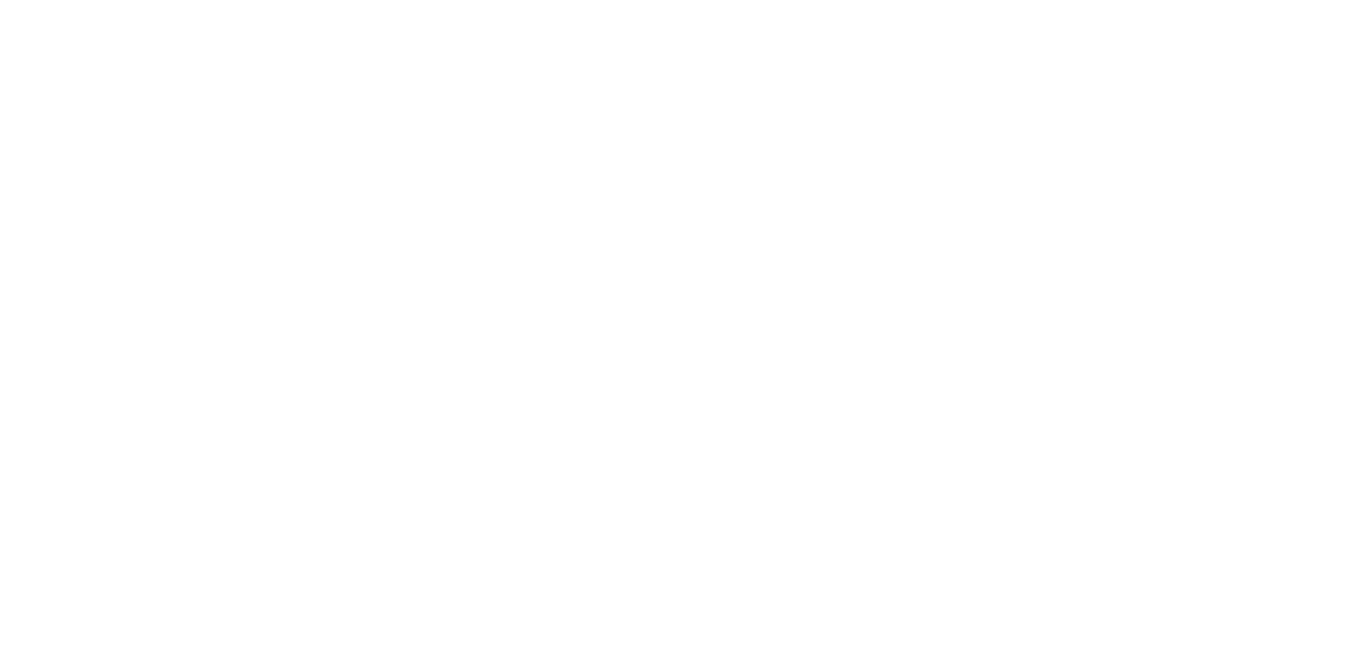 scroll, scrollTop: 0, scrollLeft: 0, axis: both 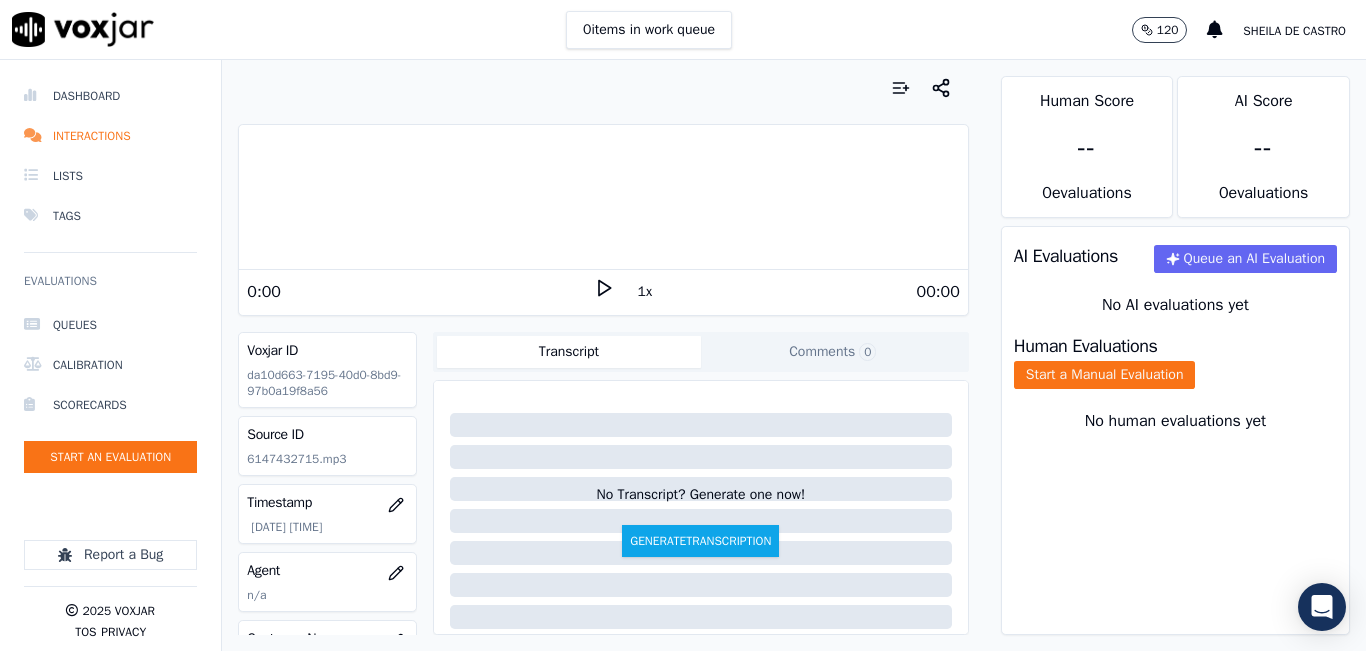 click on "0  items in work queue     120         Sheila De Castro" at bounding box center (683, 30) 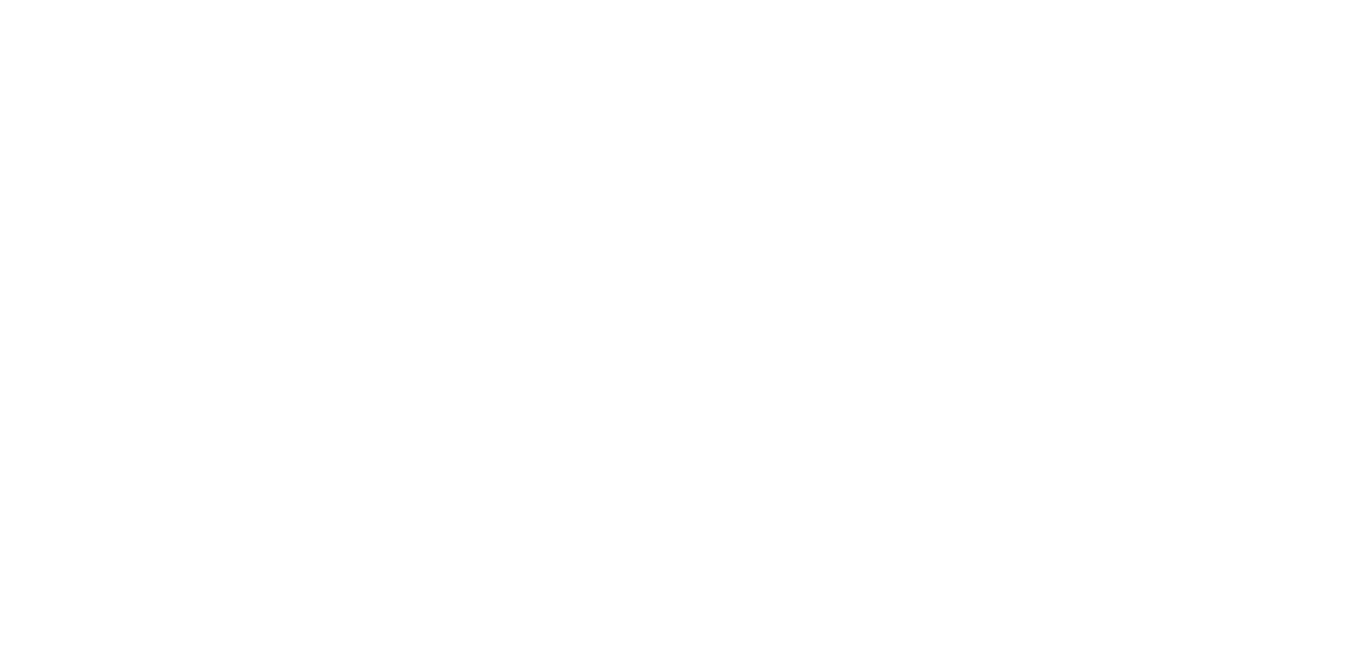 scroll, scrollTop: 0, scrollLeft: 0, axis: both 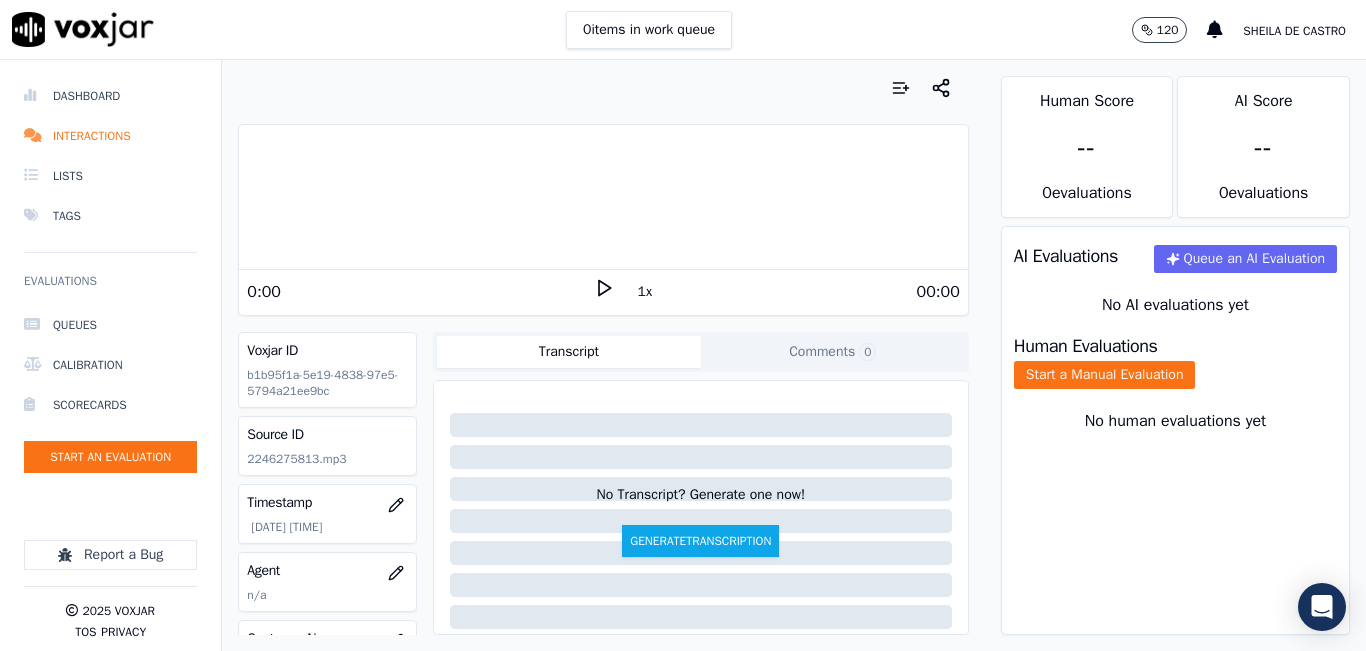 click 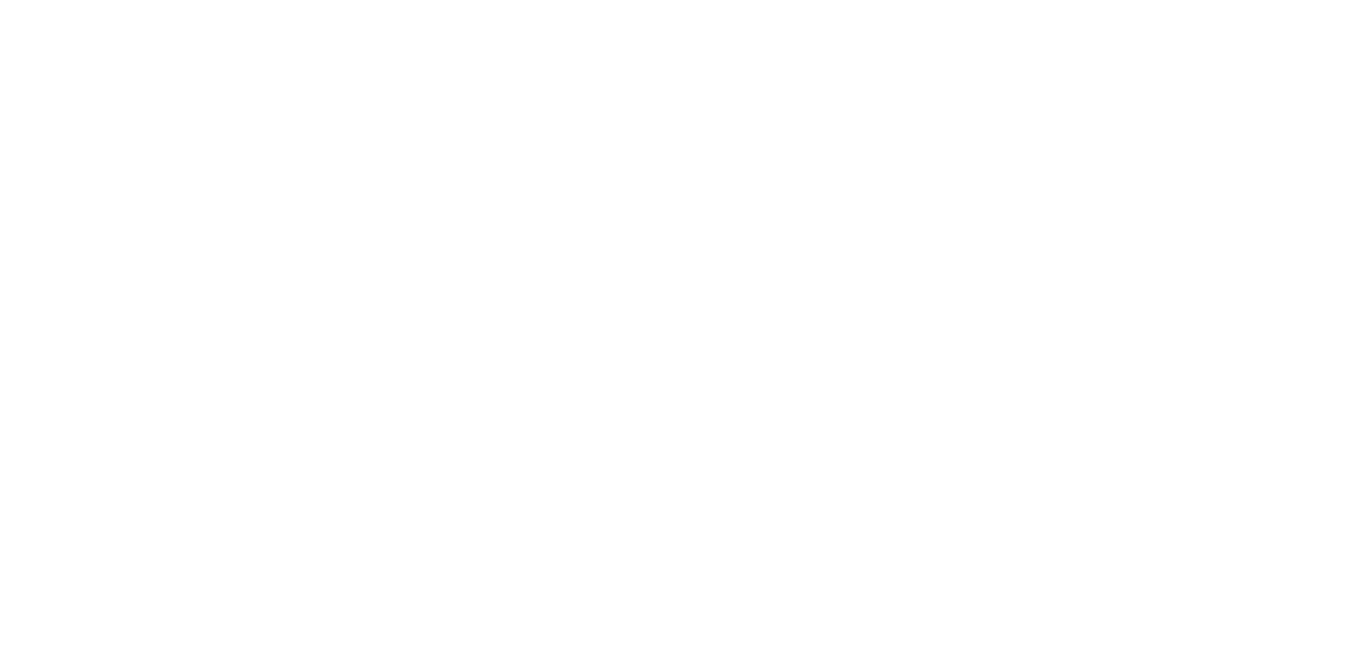 scroll, scrollTop: 0, scrollLeft: 0, axis: both 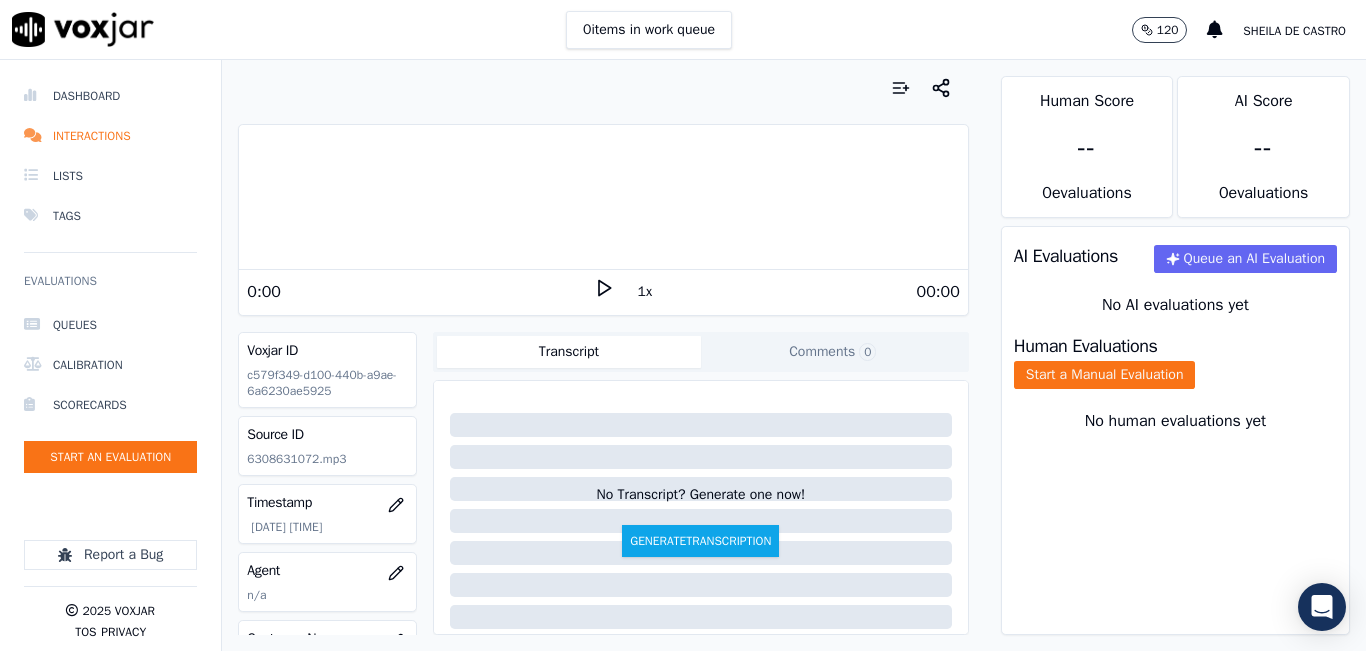 click 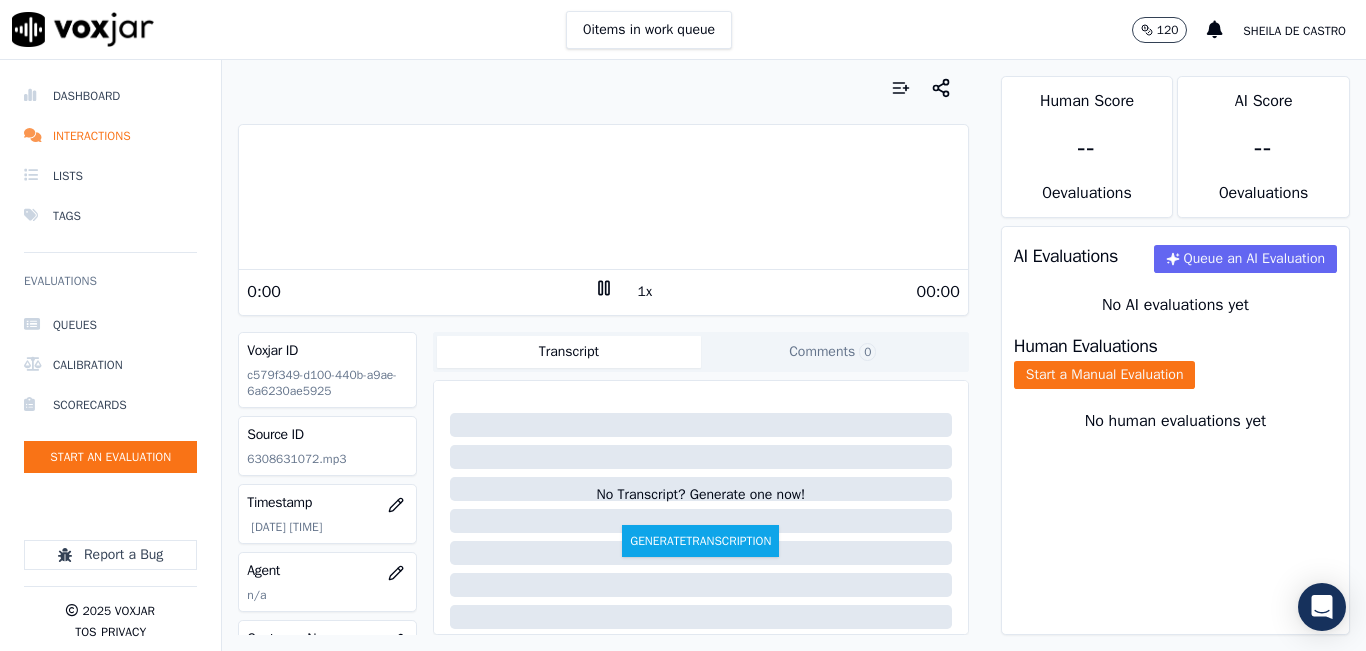 click 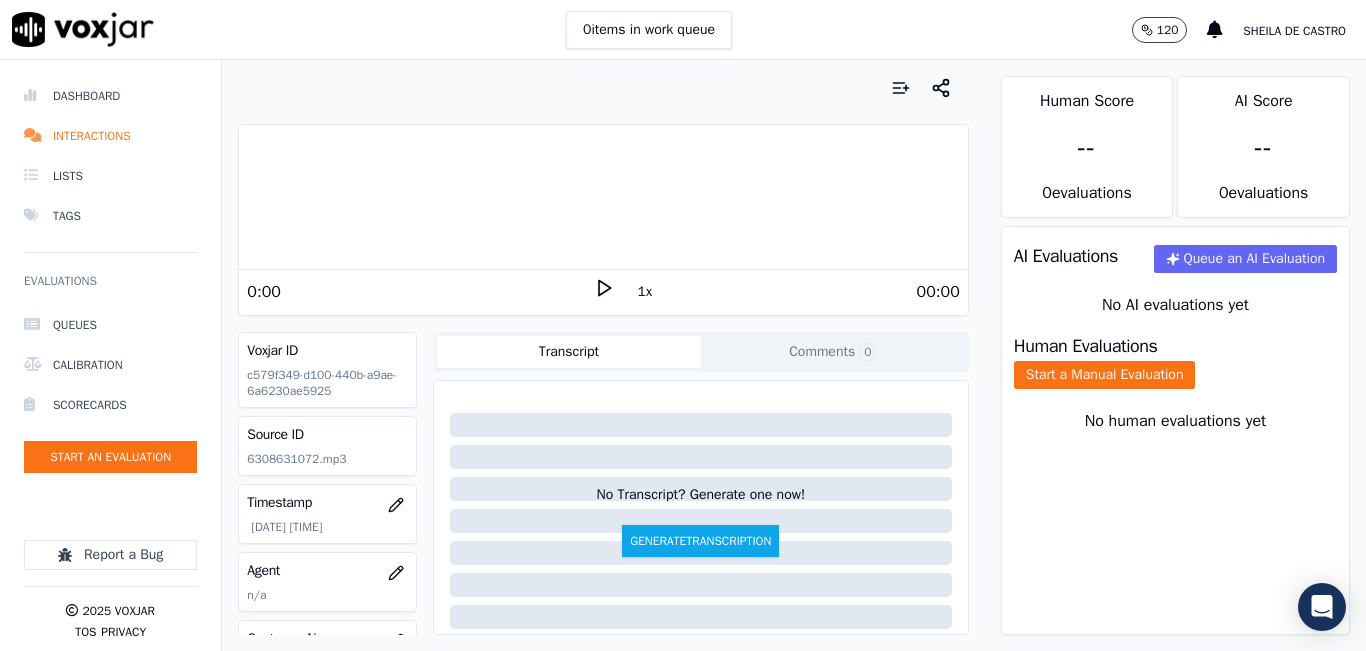 click 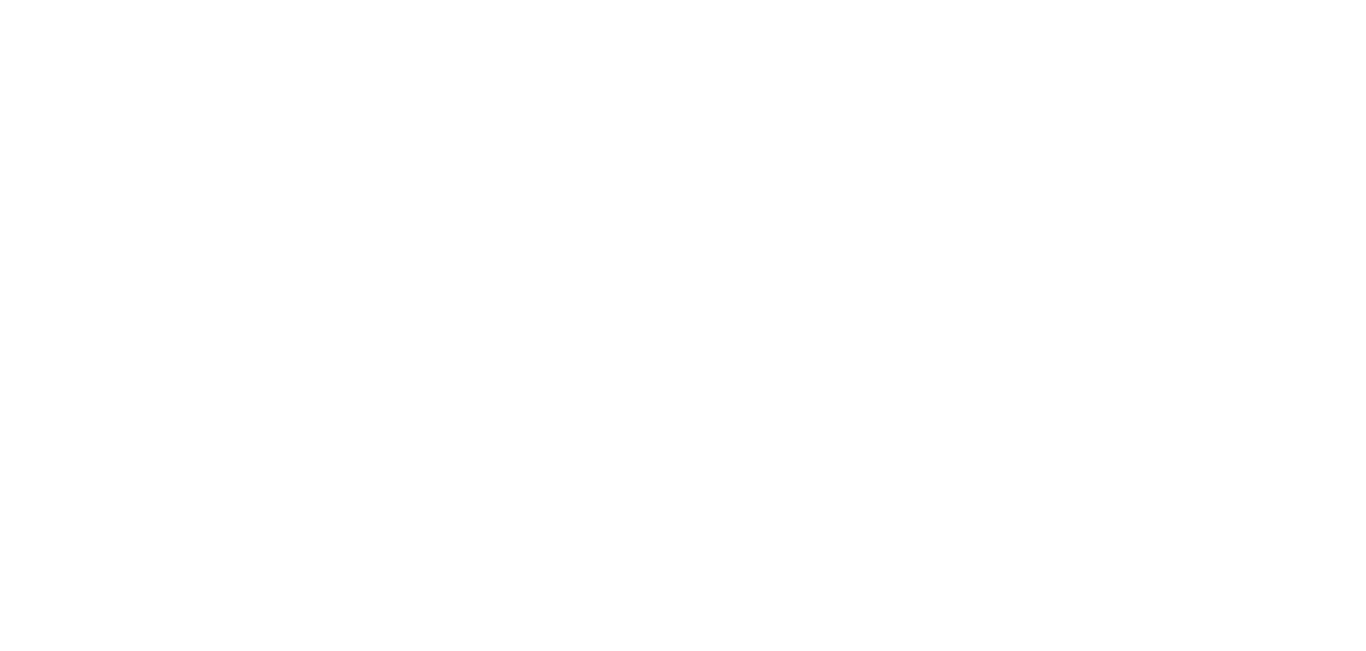 scroll, scrollTop: 0, scrollLeft: 0, axis: both 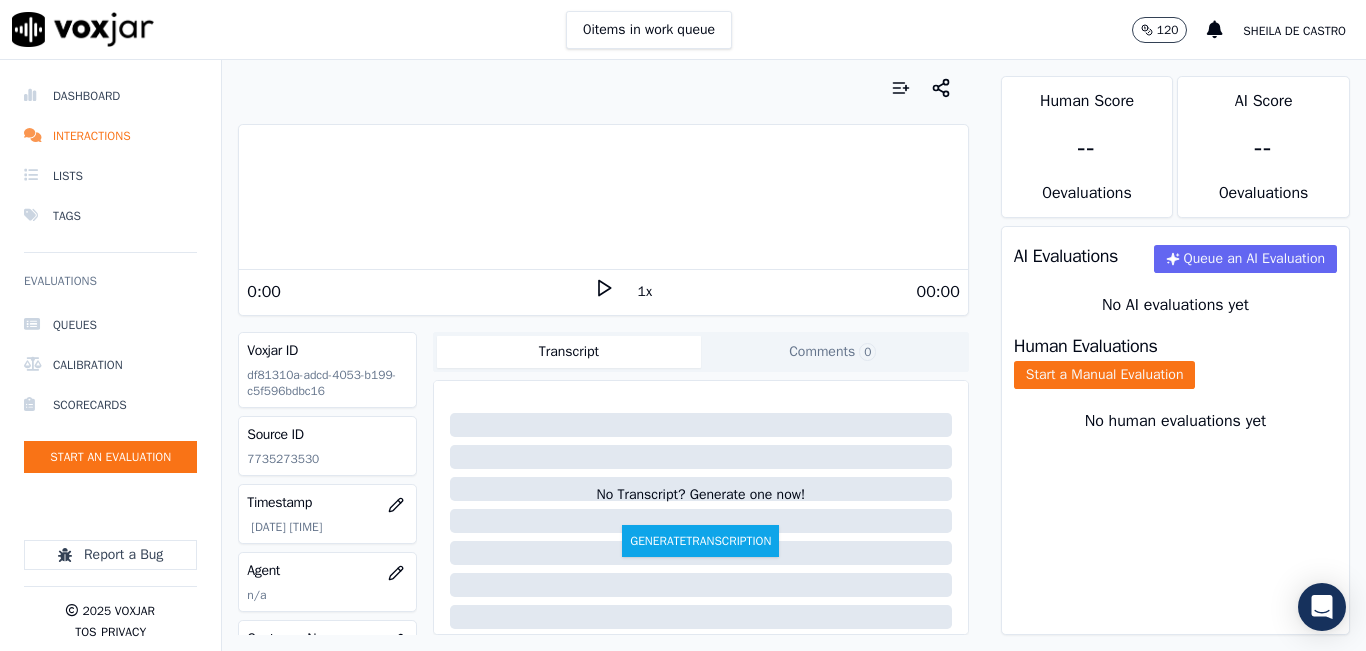 click on "0  items in work queue     120         Sheila De Castro" at bounding box center [683, 30] 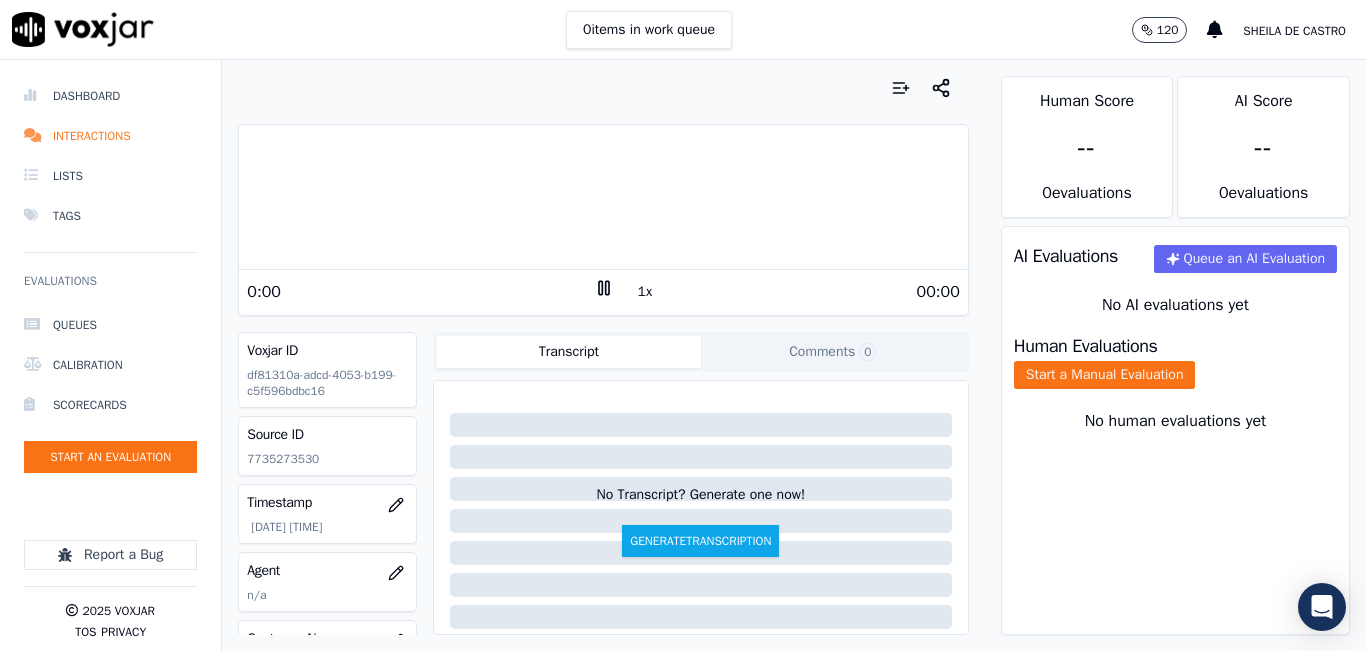 click 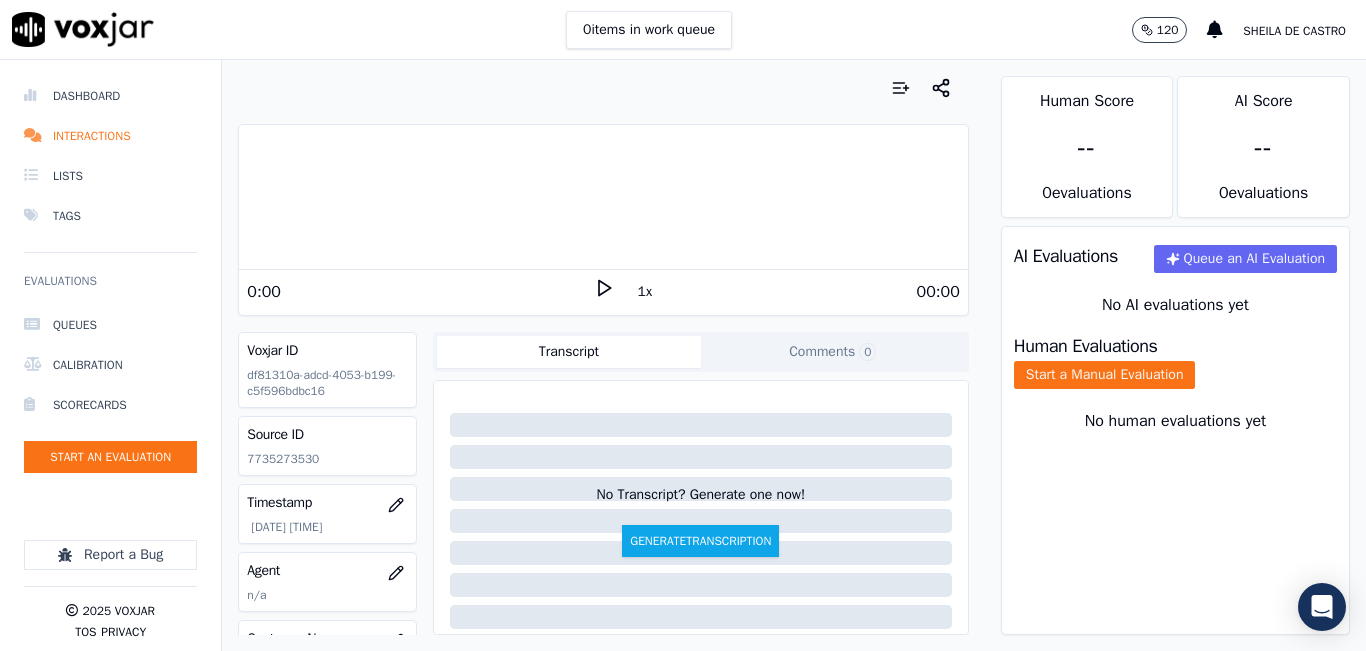 click 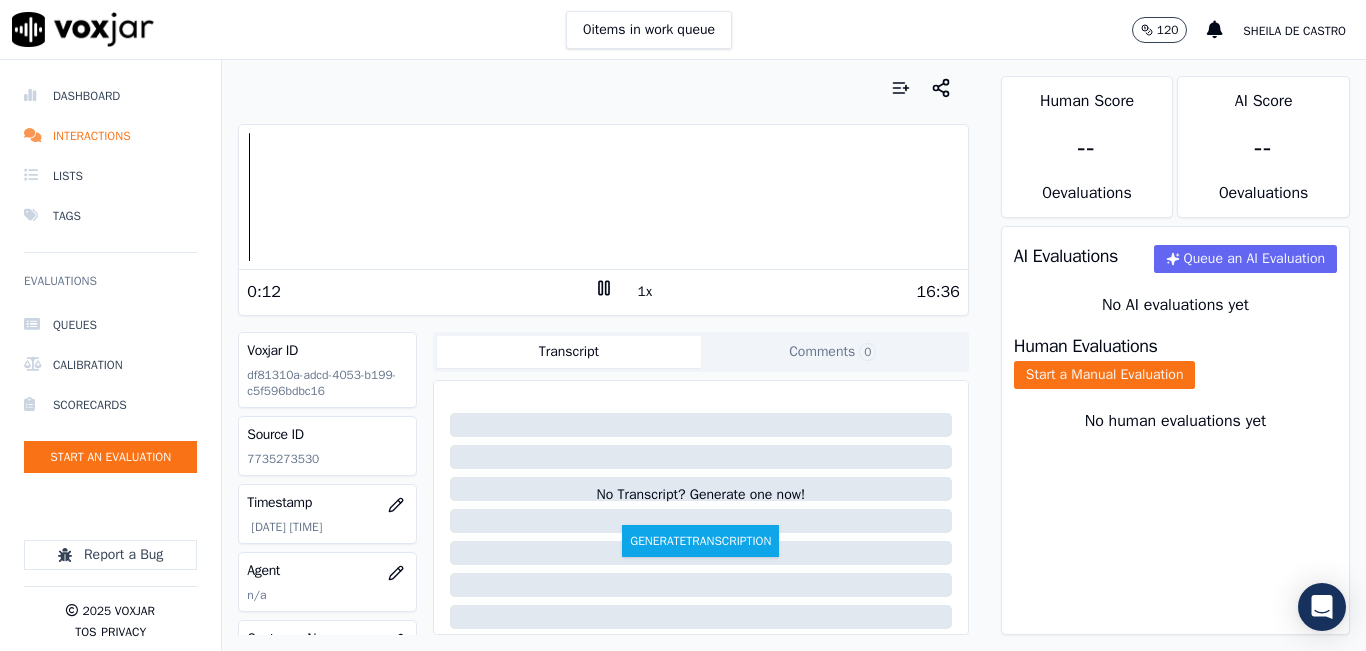 click 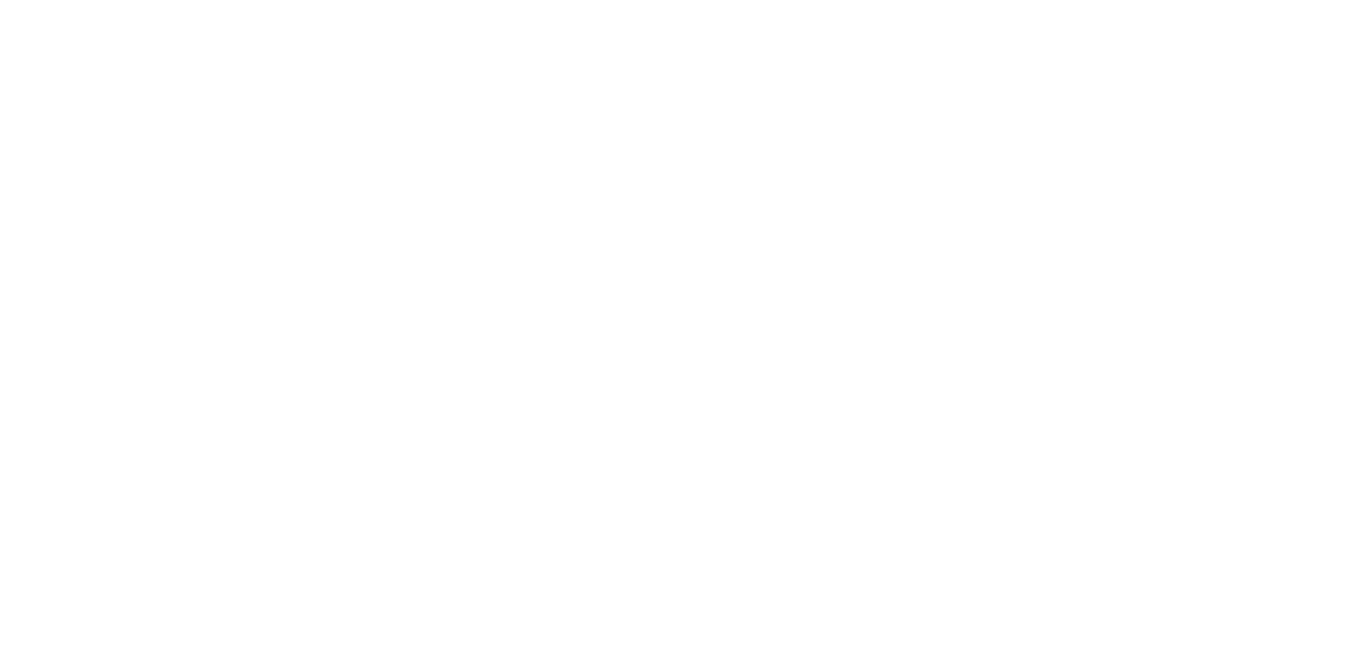 scroll, scrollTop: 0, scrollLeft: 0, axis: both 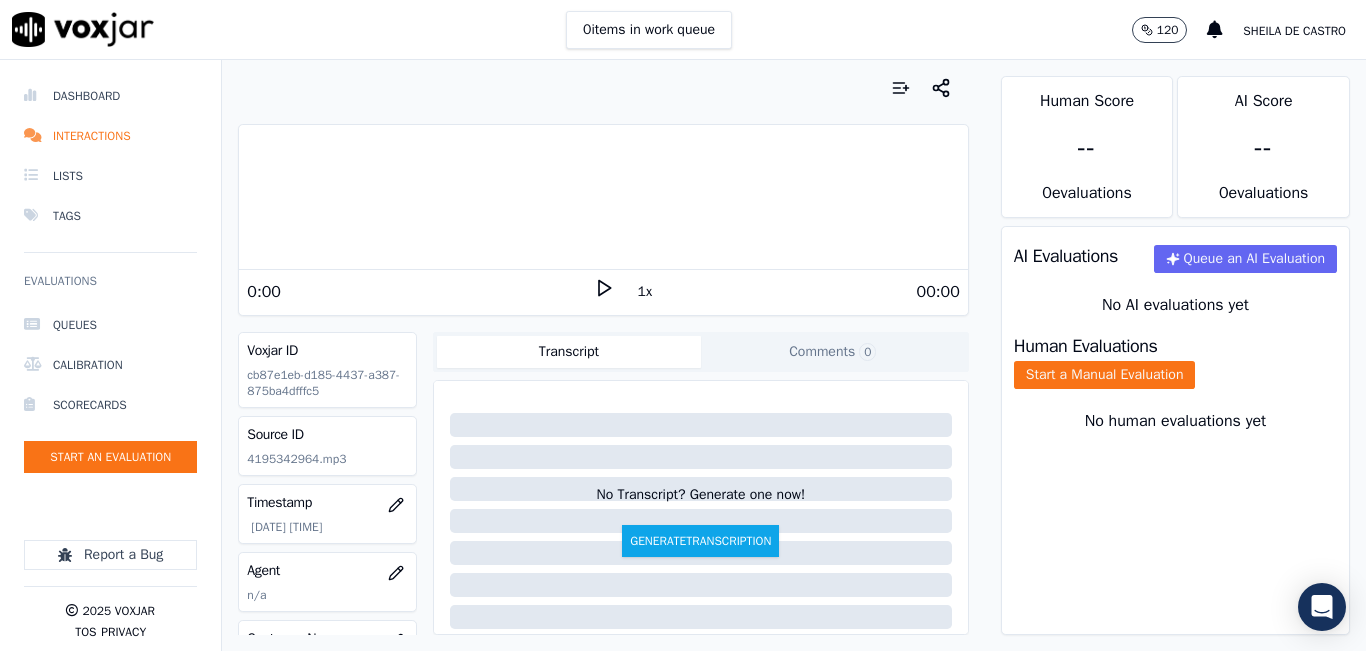 click 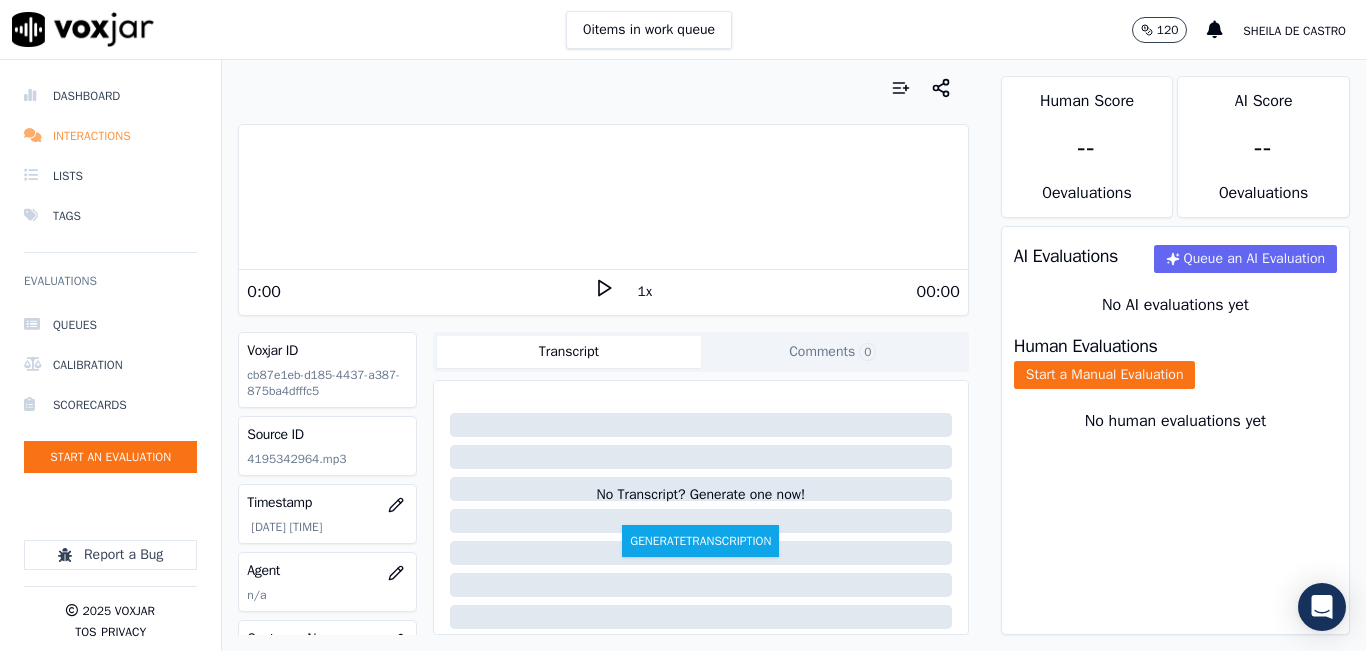 click on "Interactions" at bounding box center (110, 136) 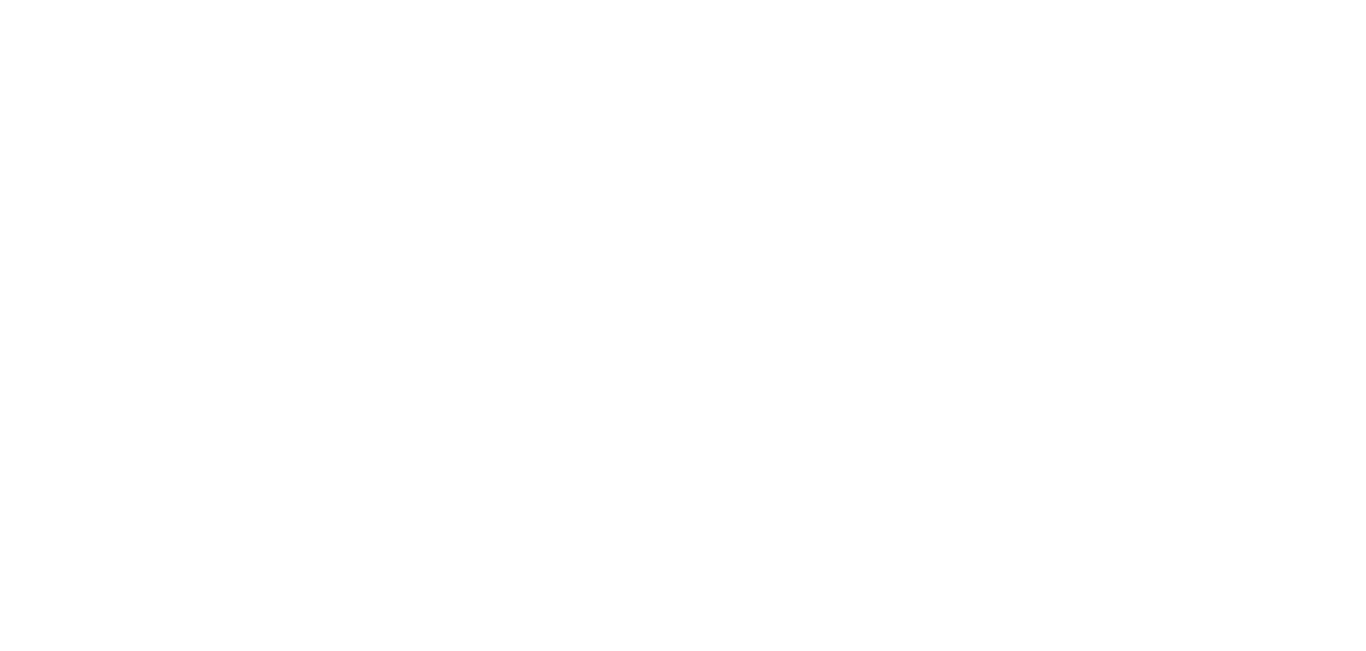 scroll, scrollTop: 0, scrollLeft: 0, axis: both 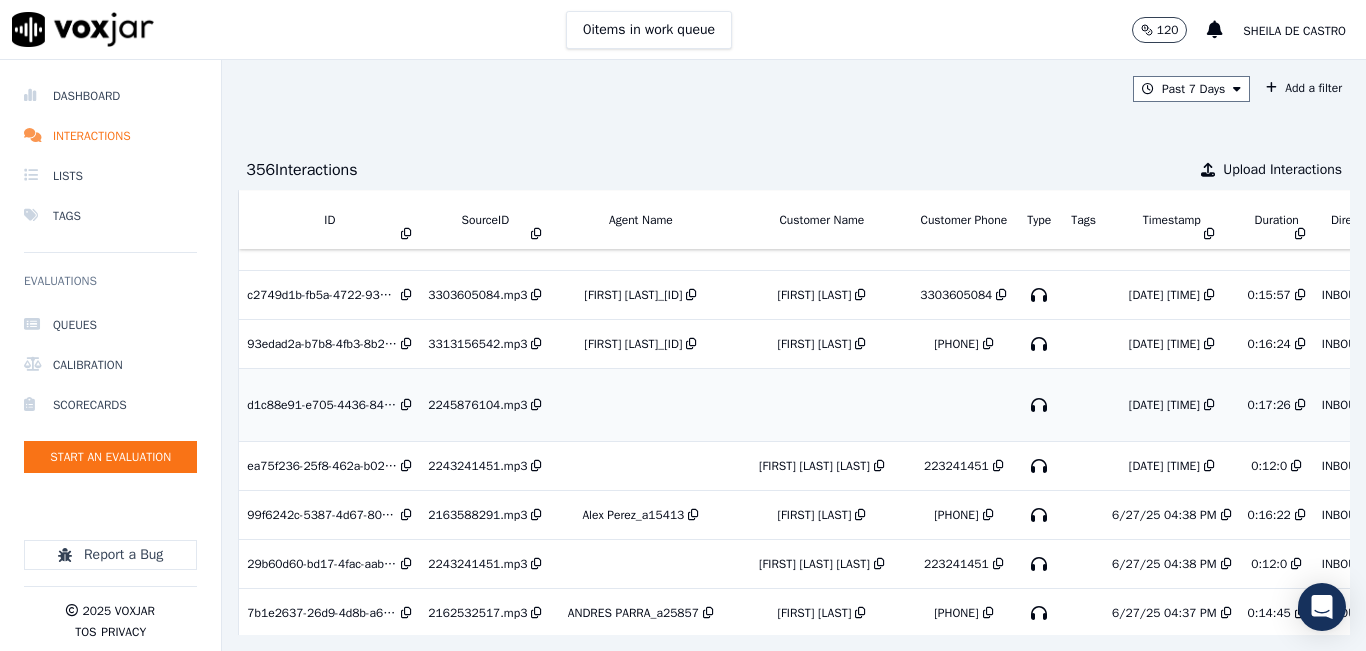 click on "2245876104.mp3" at bounding box center [477, 405] 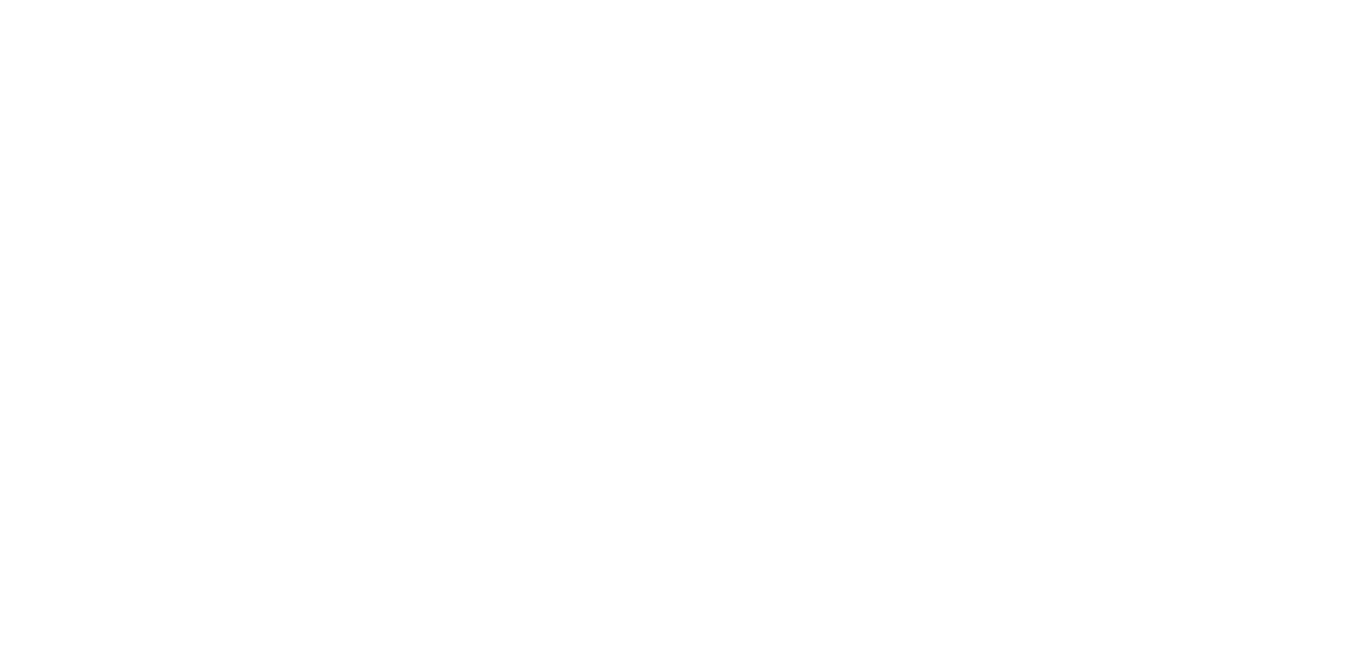 scroll, scrollTop: 0, scrollLeft: 0, axis: both 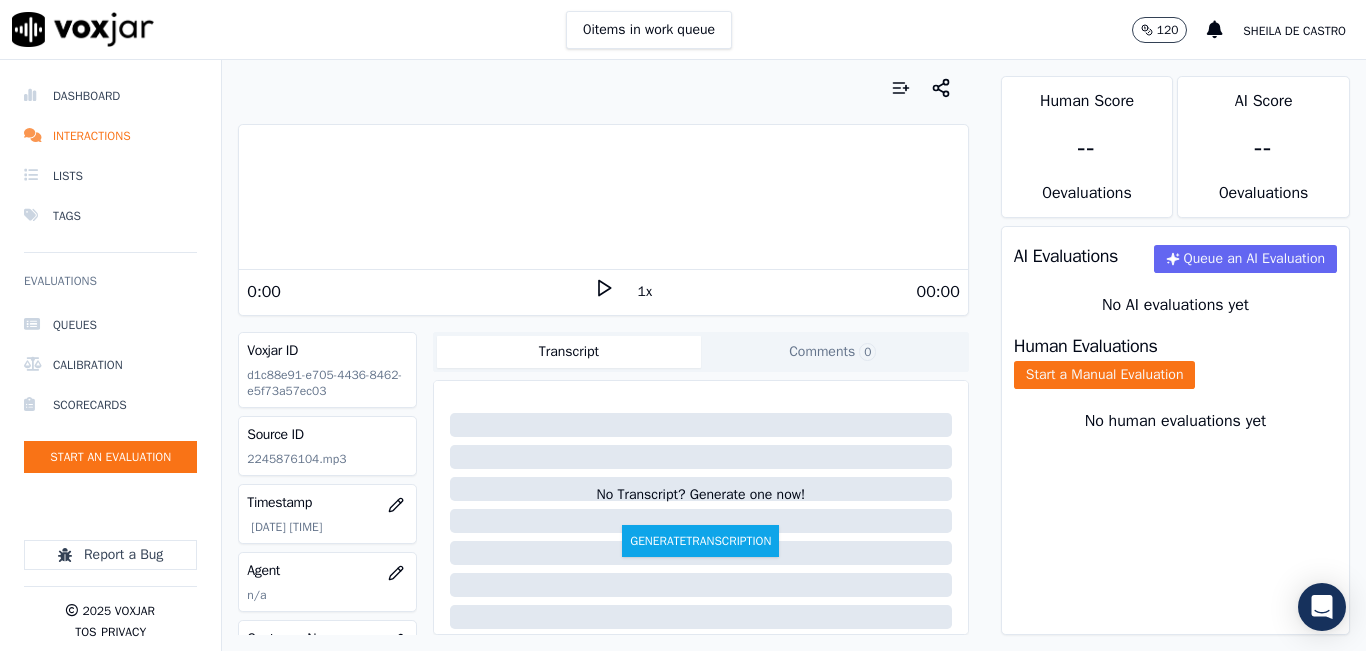 click 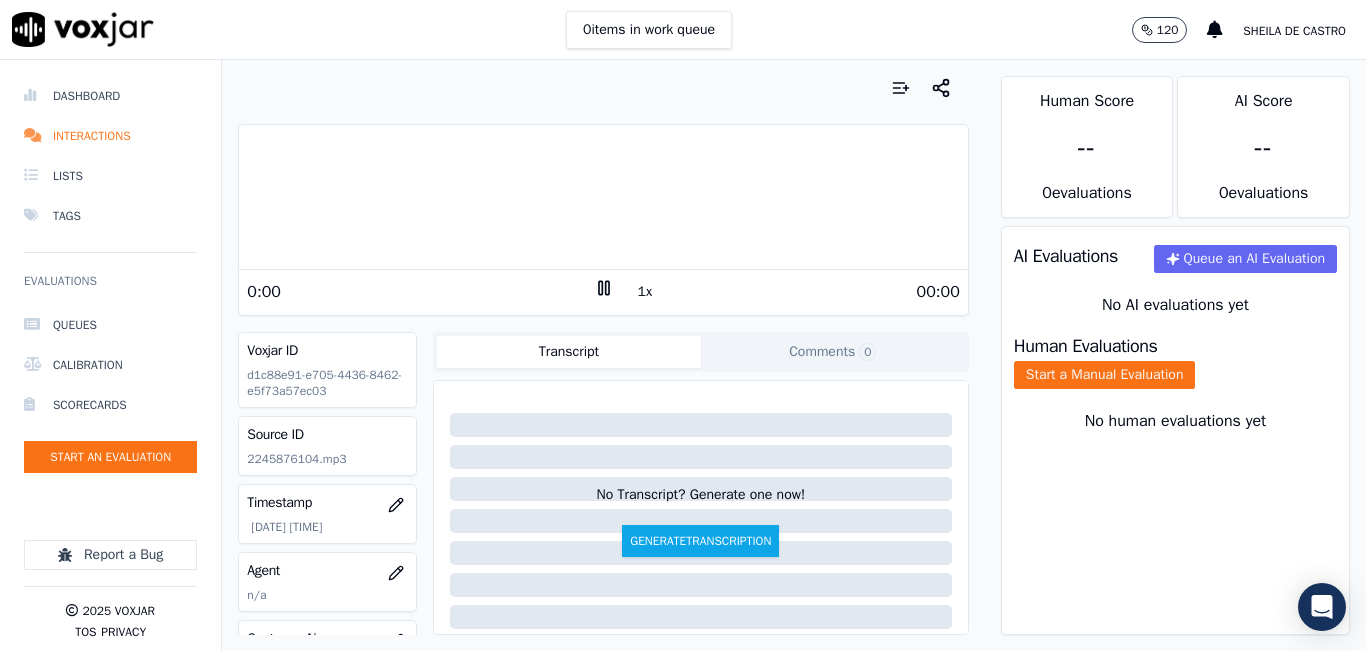 click 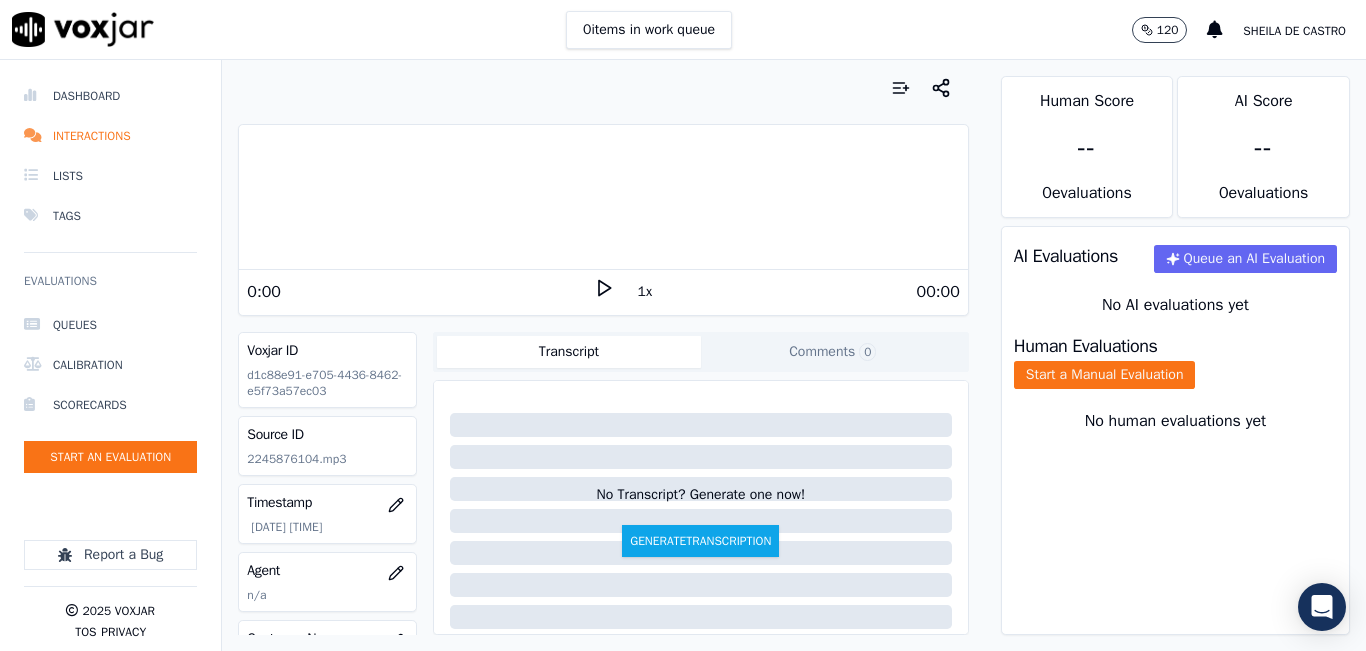 click 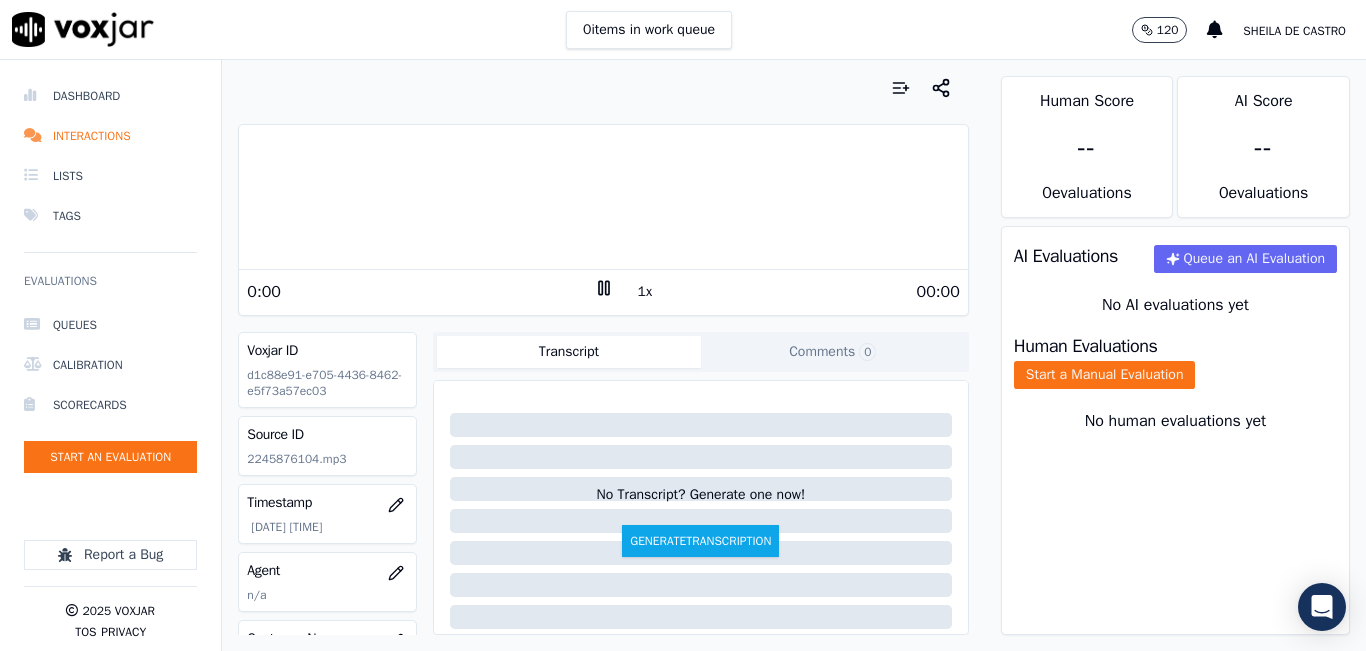 click 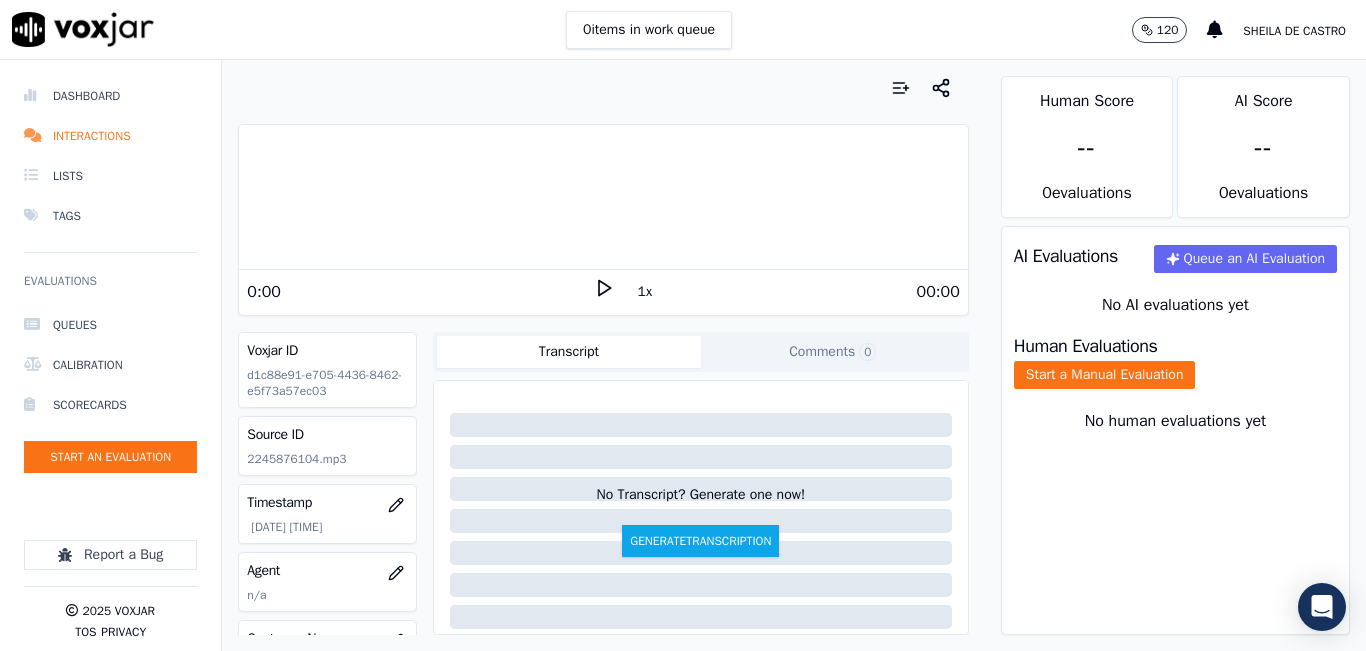 click 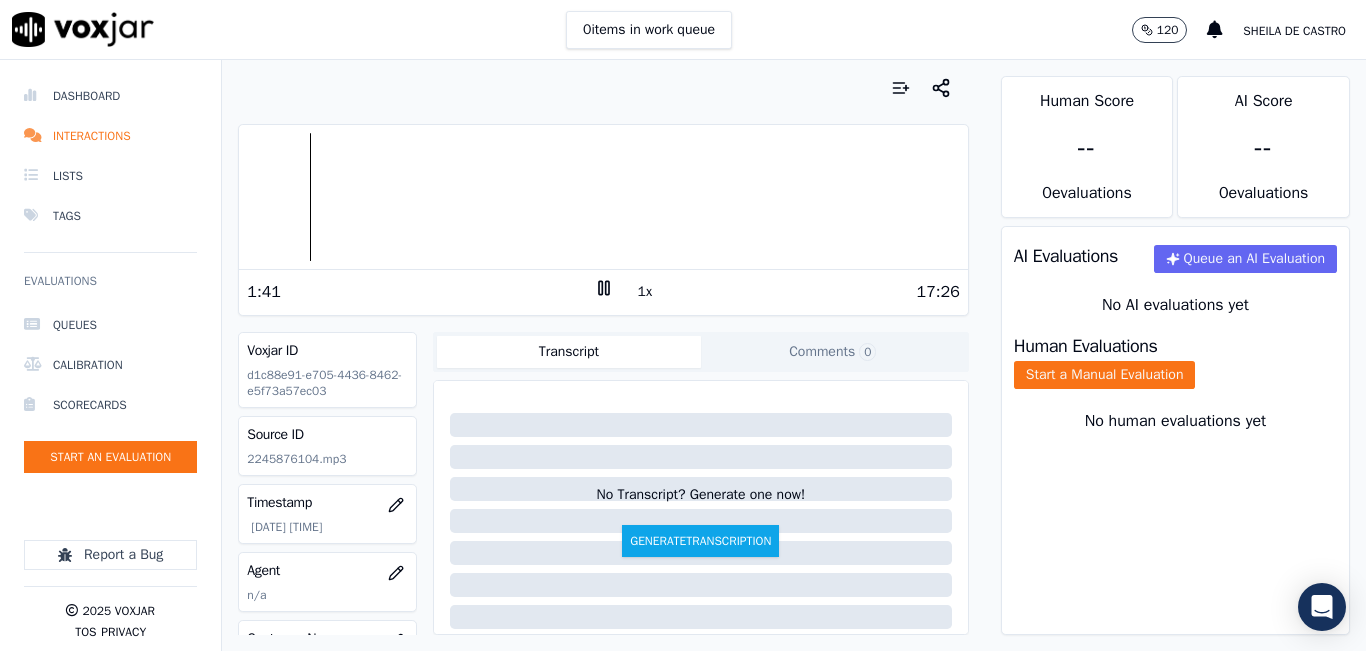 click 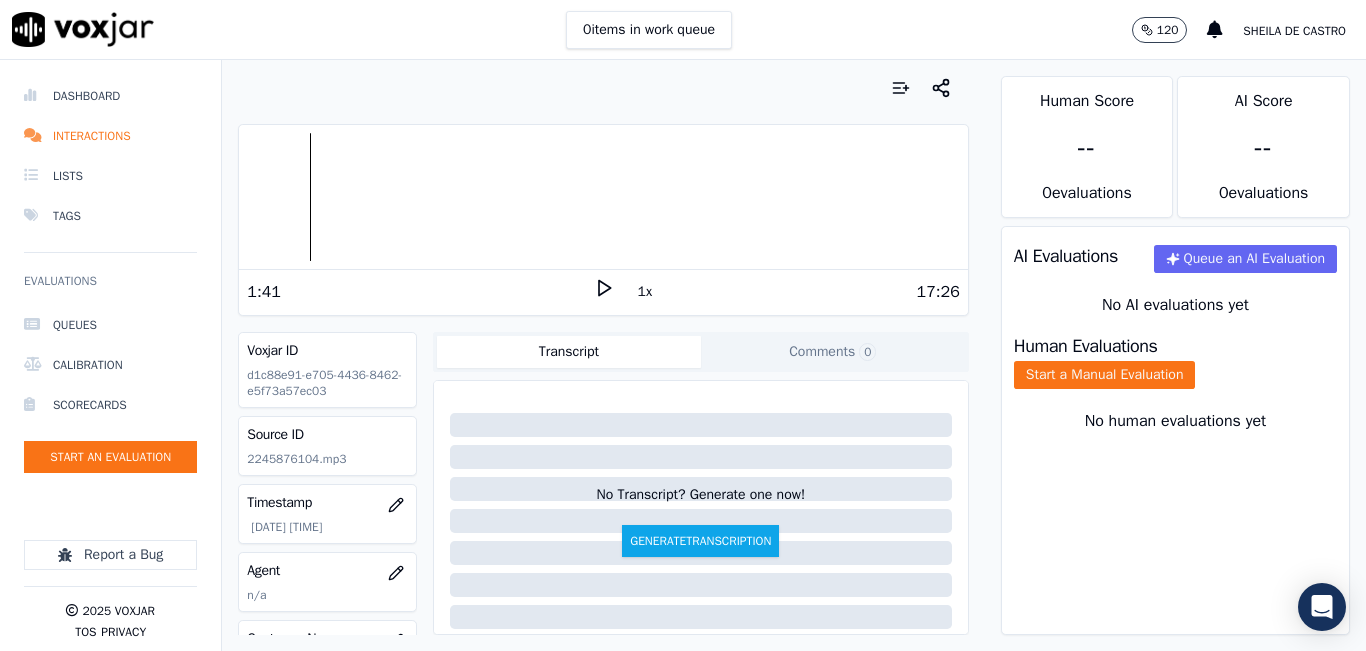 click 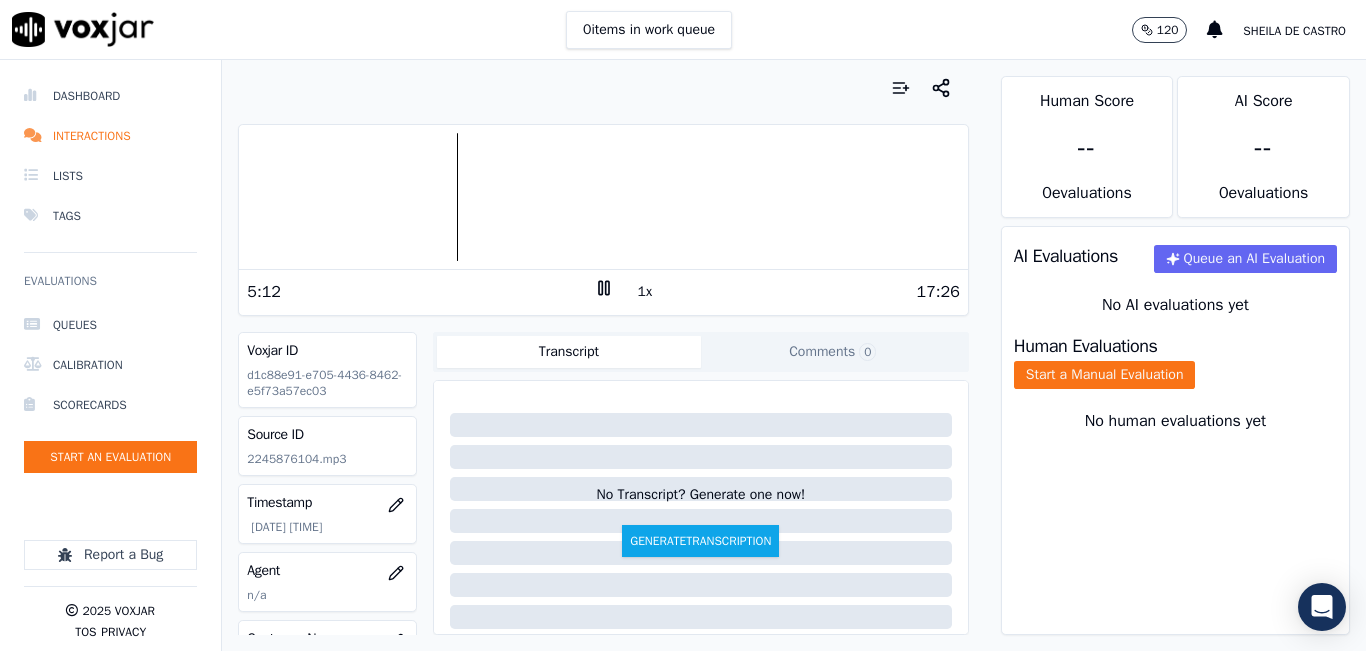 click at bounding box center (603, 197) 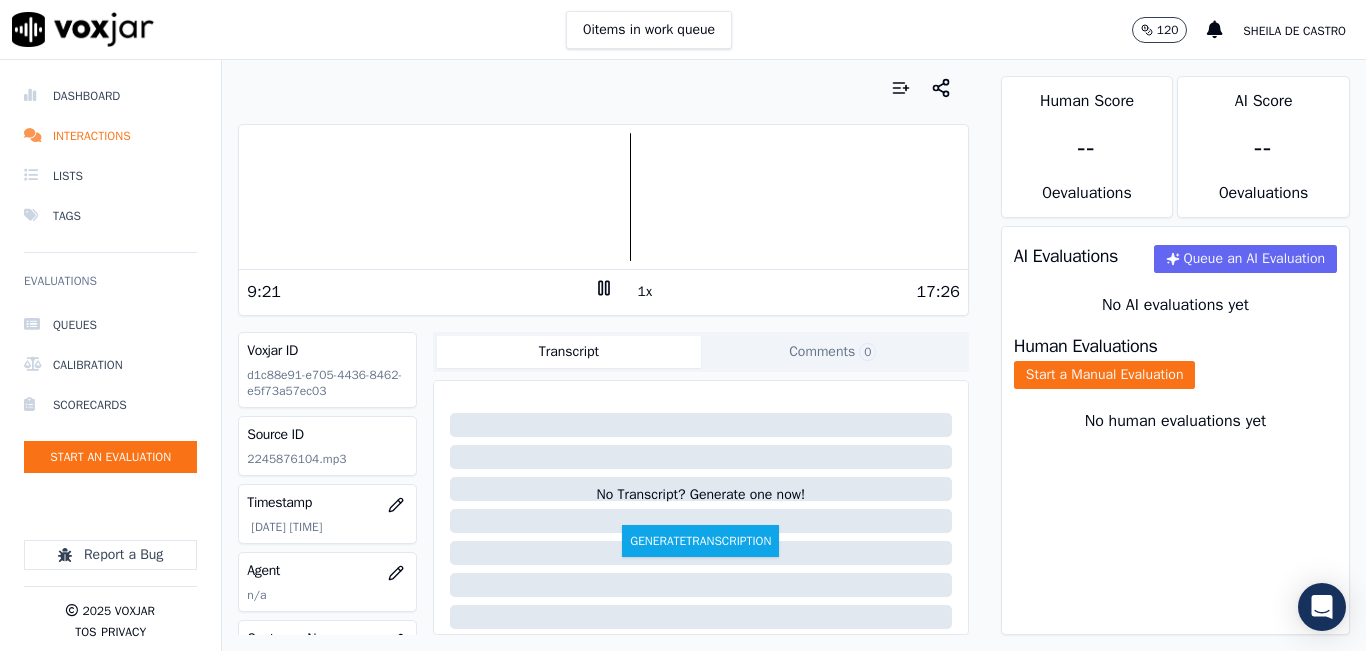 click on "Human Score   --   0  evaluation s   AI Score   --   0  evaluation s     AI Evaluations
Queue an AI Evaluation   No AI evaluations yet   Human Evaluations   Start a Manual Evaluation   No human evaluations yet" at bounding box center (1175, 355) 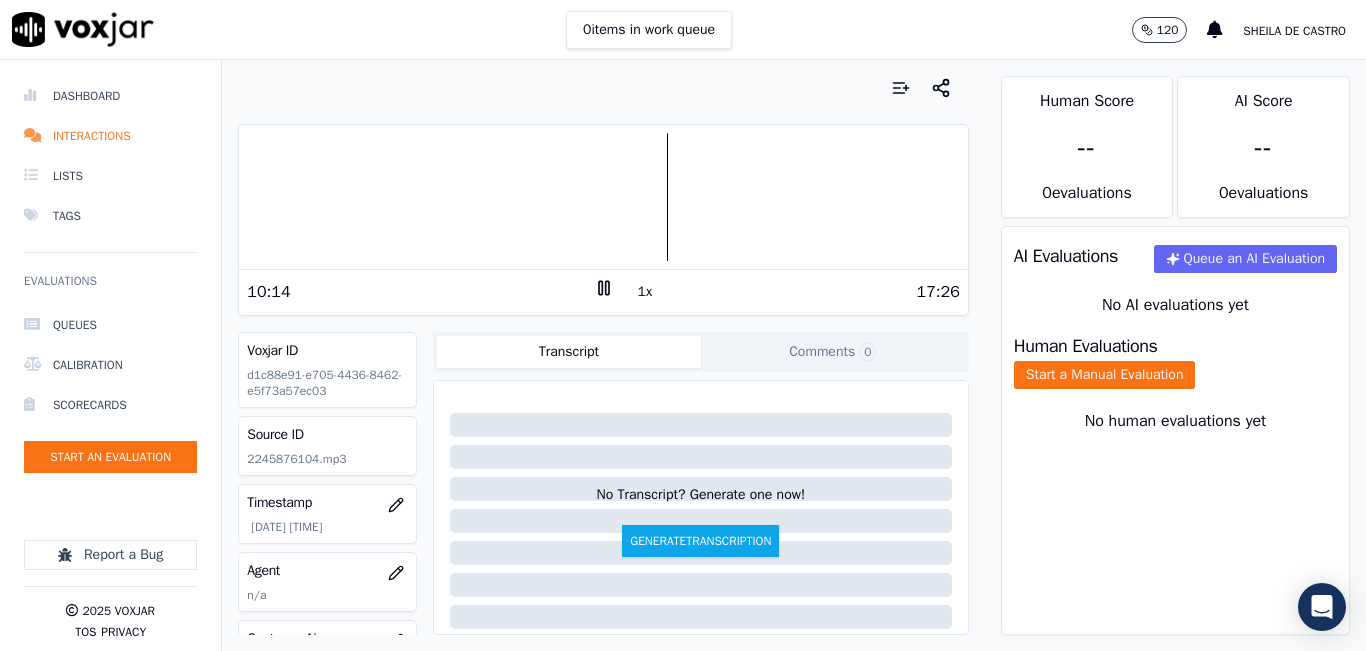 click 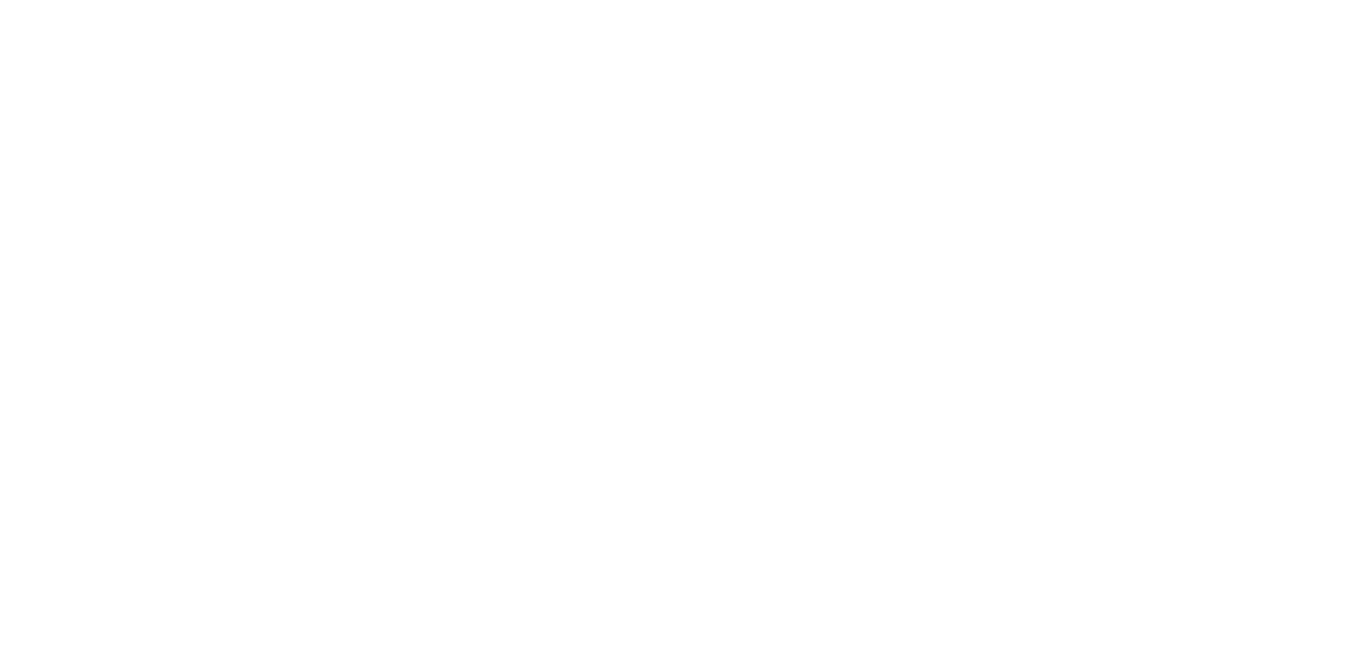 scroll, scrollTop: 0, scrollLeft: 0, axis: both 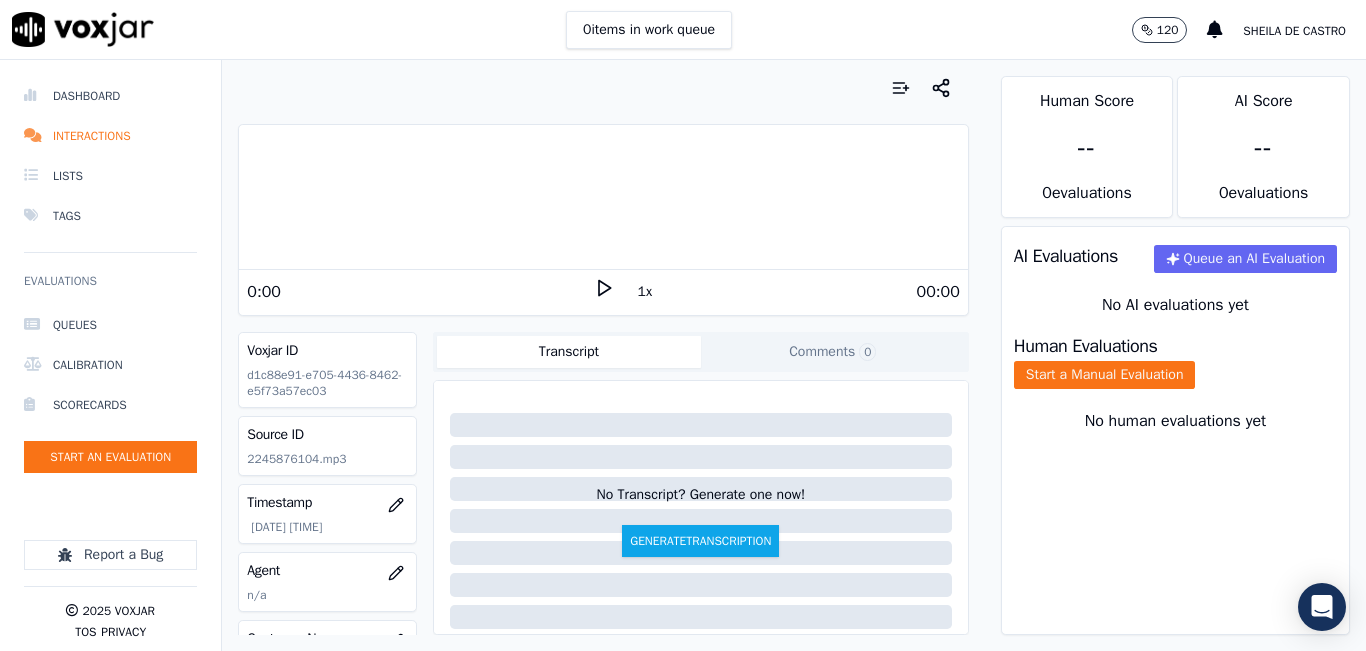 click on "0  items in work queue     120         Sheila De Castro" at bounding box center [683, 30] 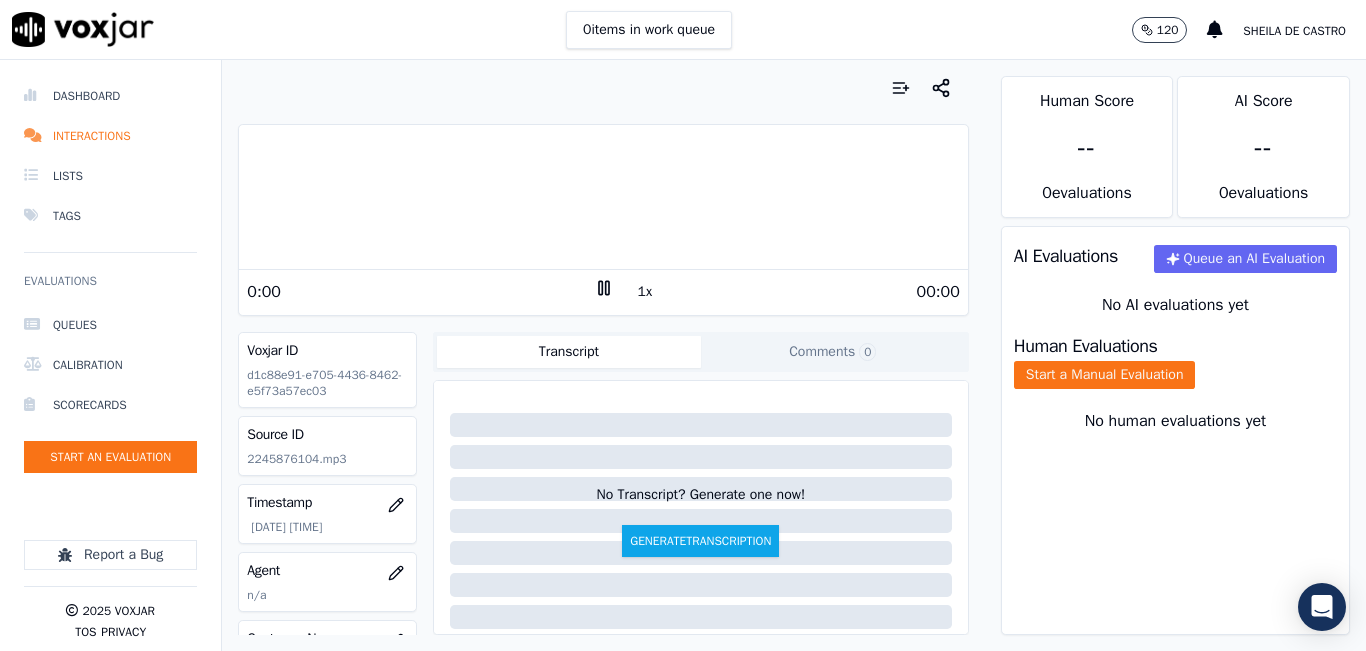 click on "0:00     1x   00:00" at bounding box center [603, 291] 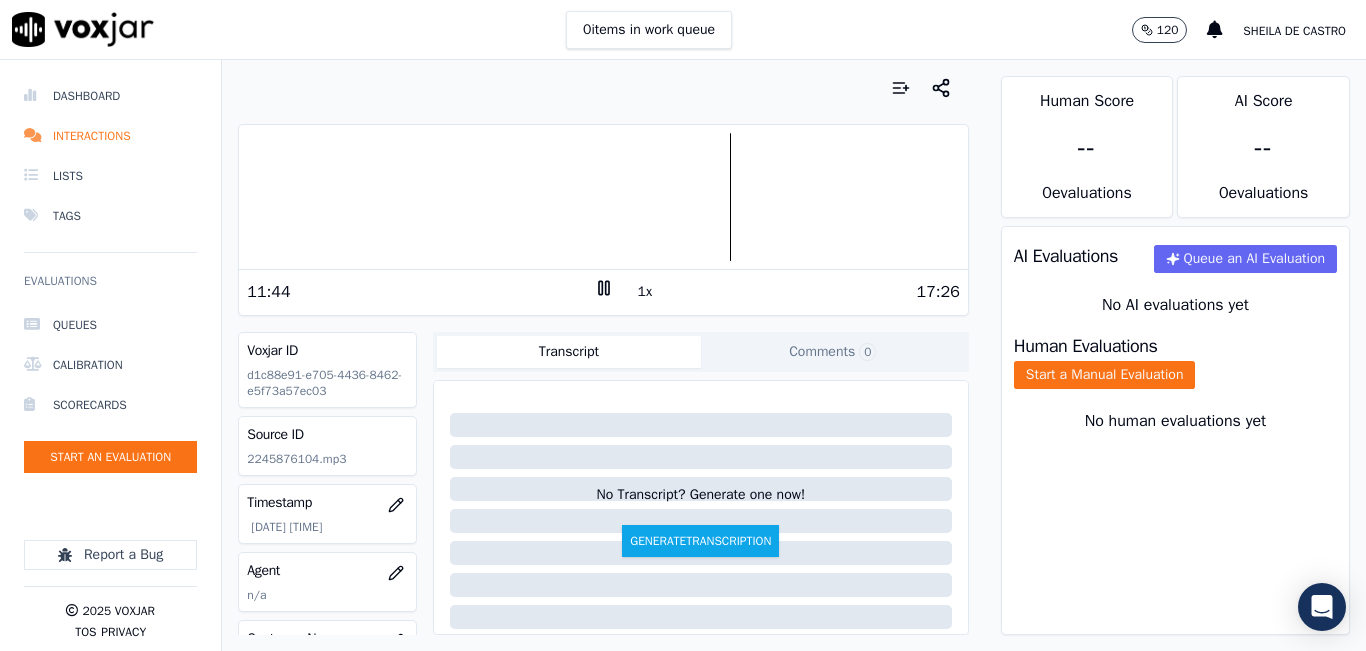 click at bounding box center [603, 197] 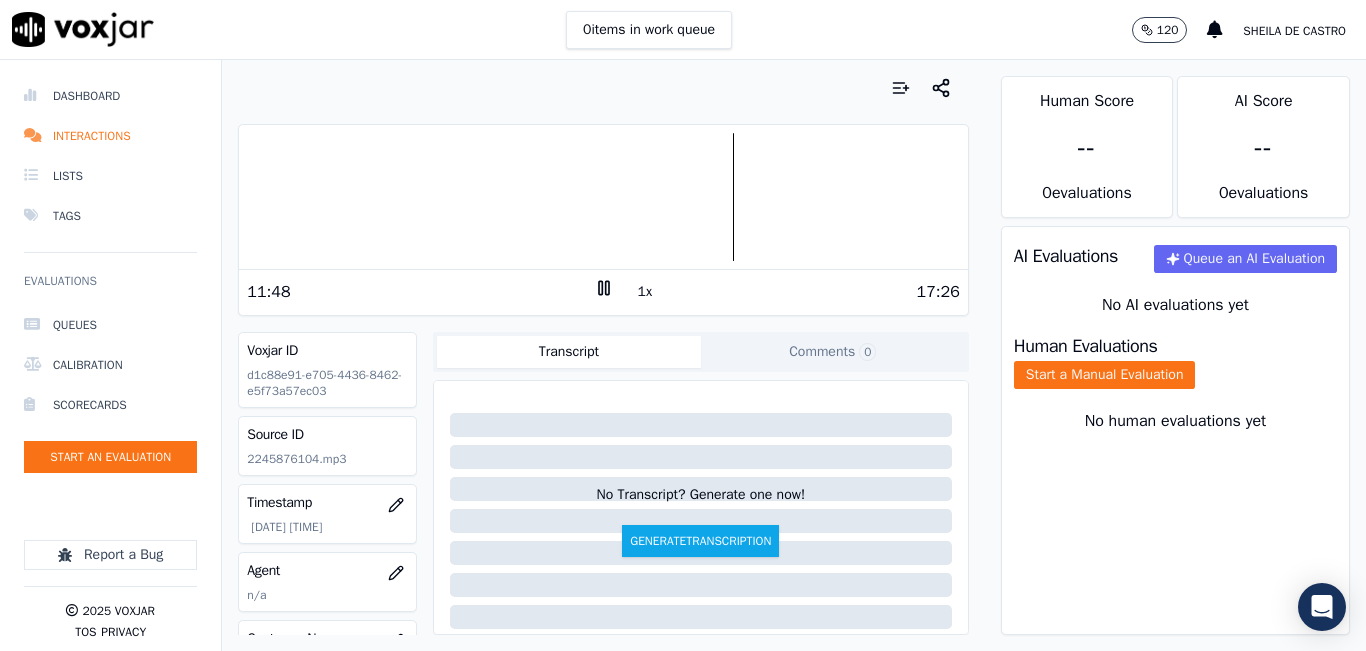 click at bounding box center [603, 197] 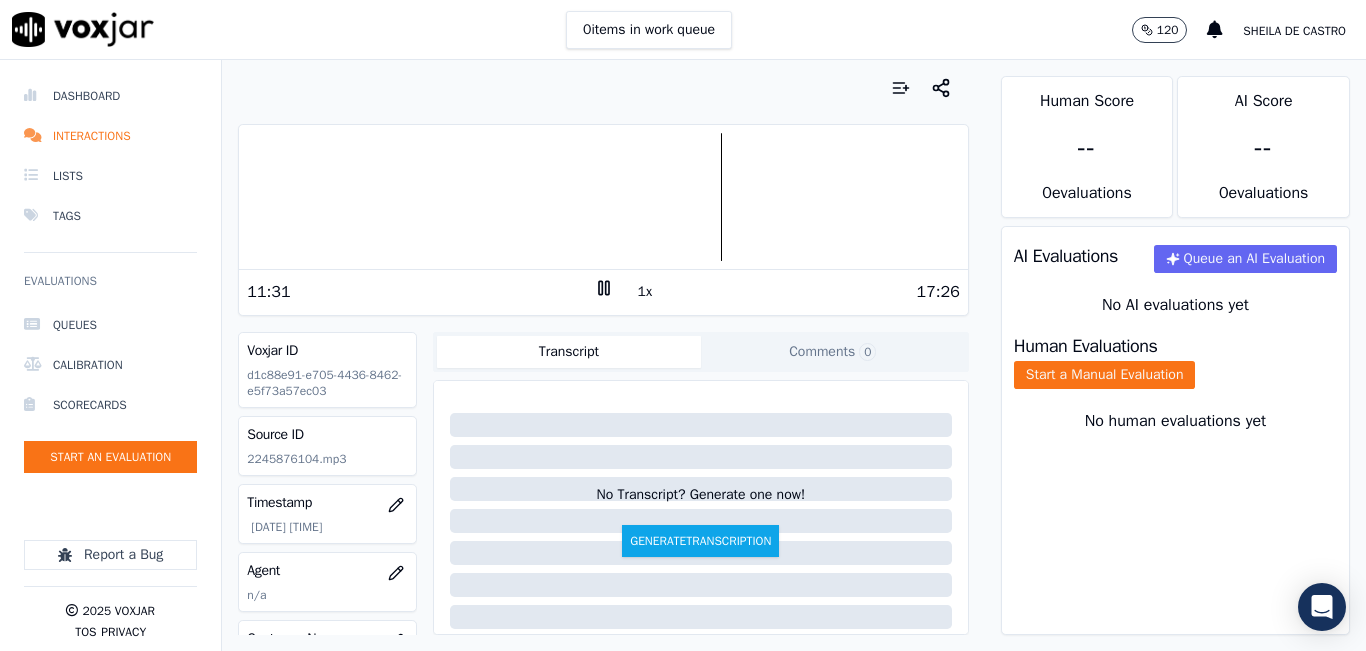 click 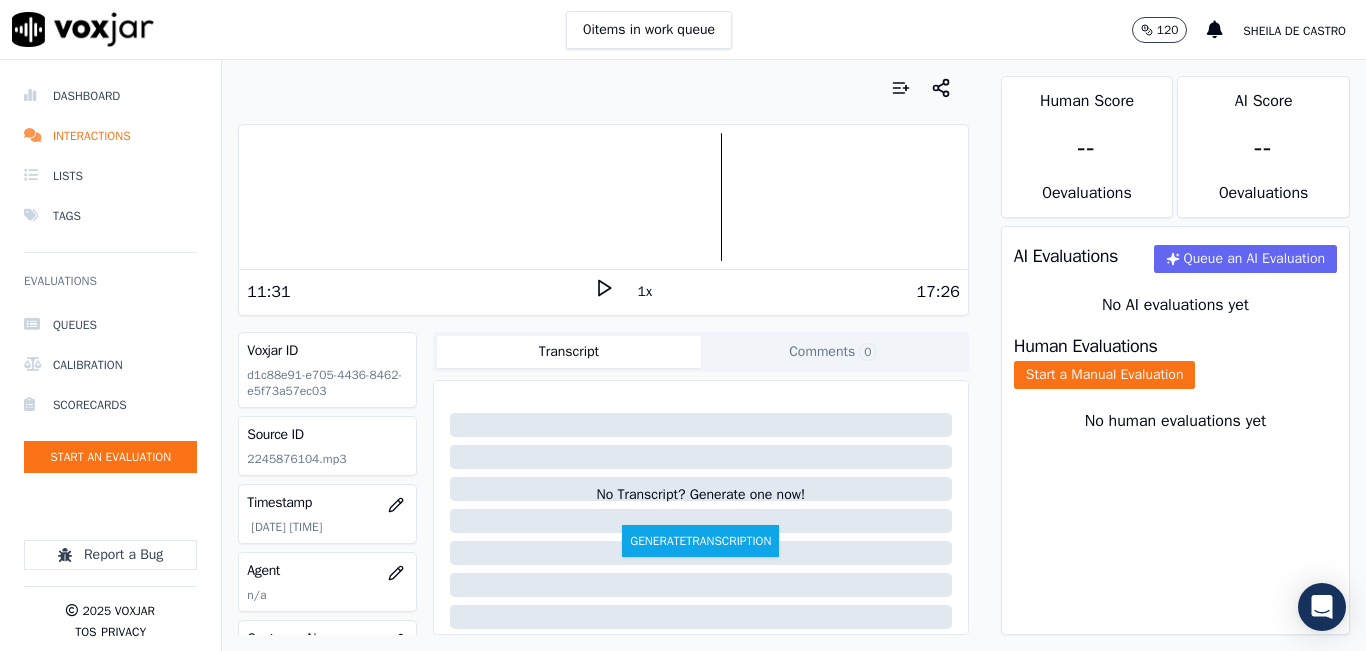 click 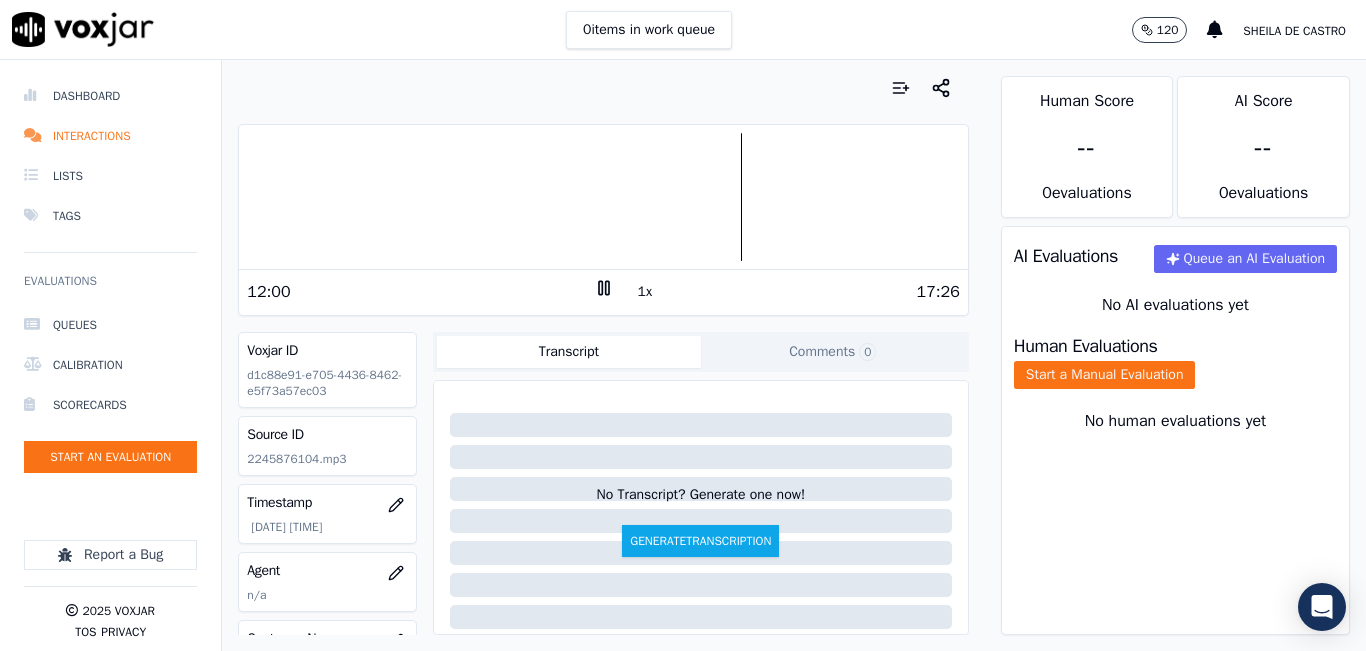 click 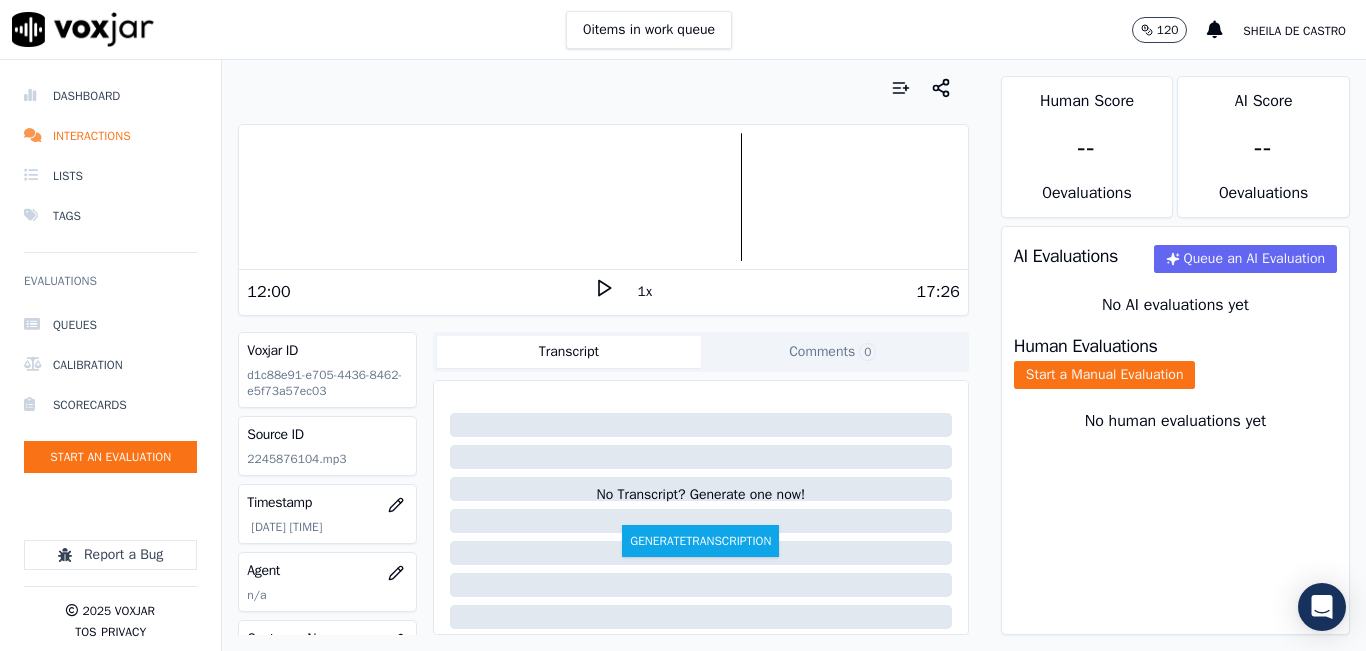 click 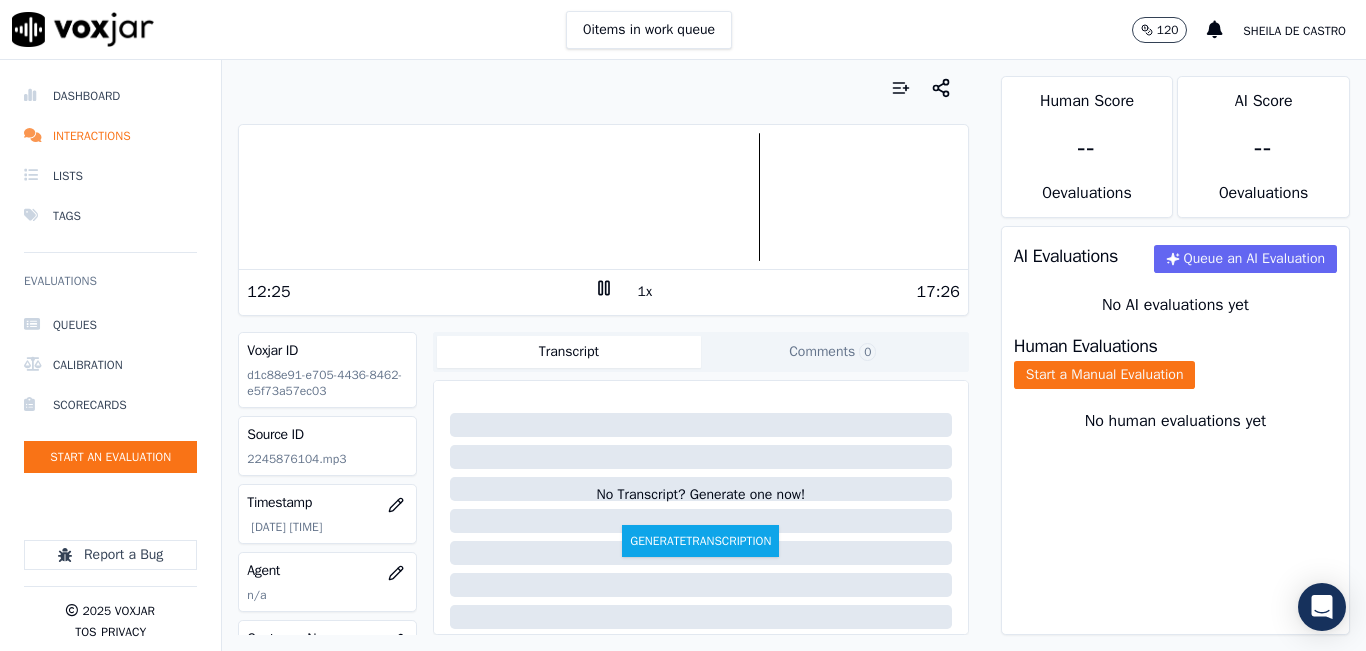 click on "12:25" at bounding box center [420, 292] 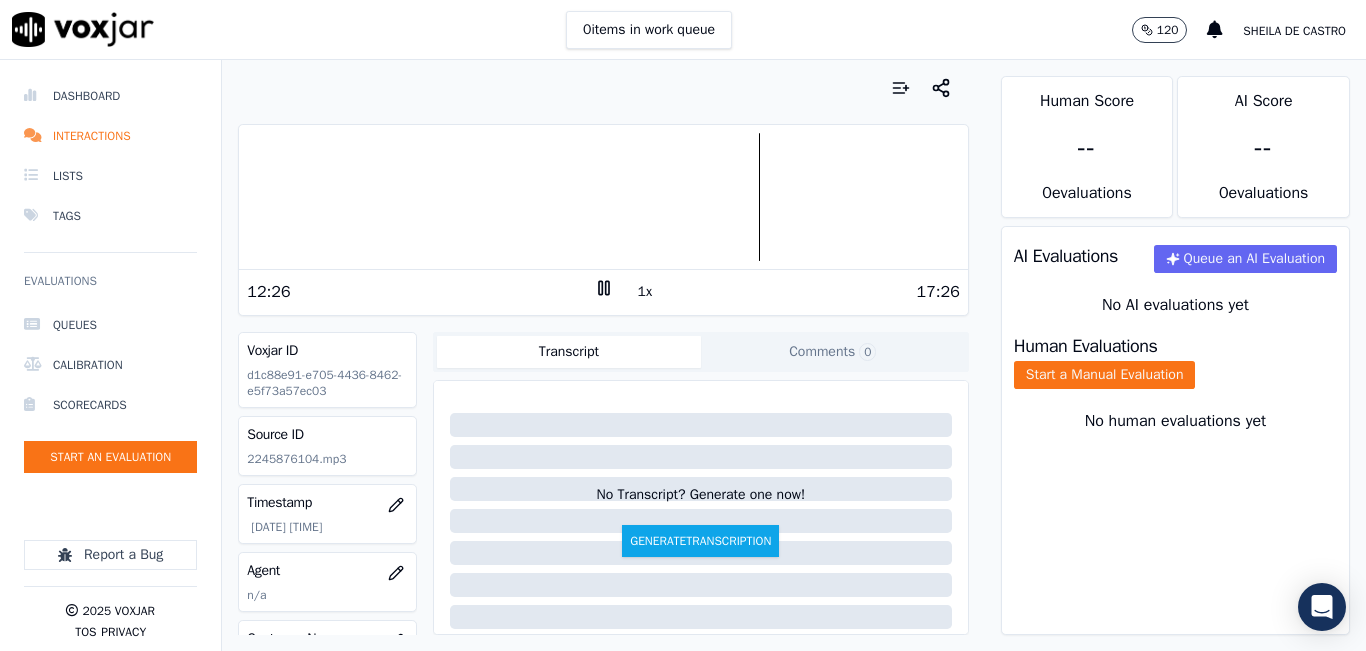 click 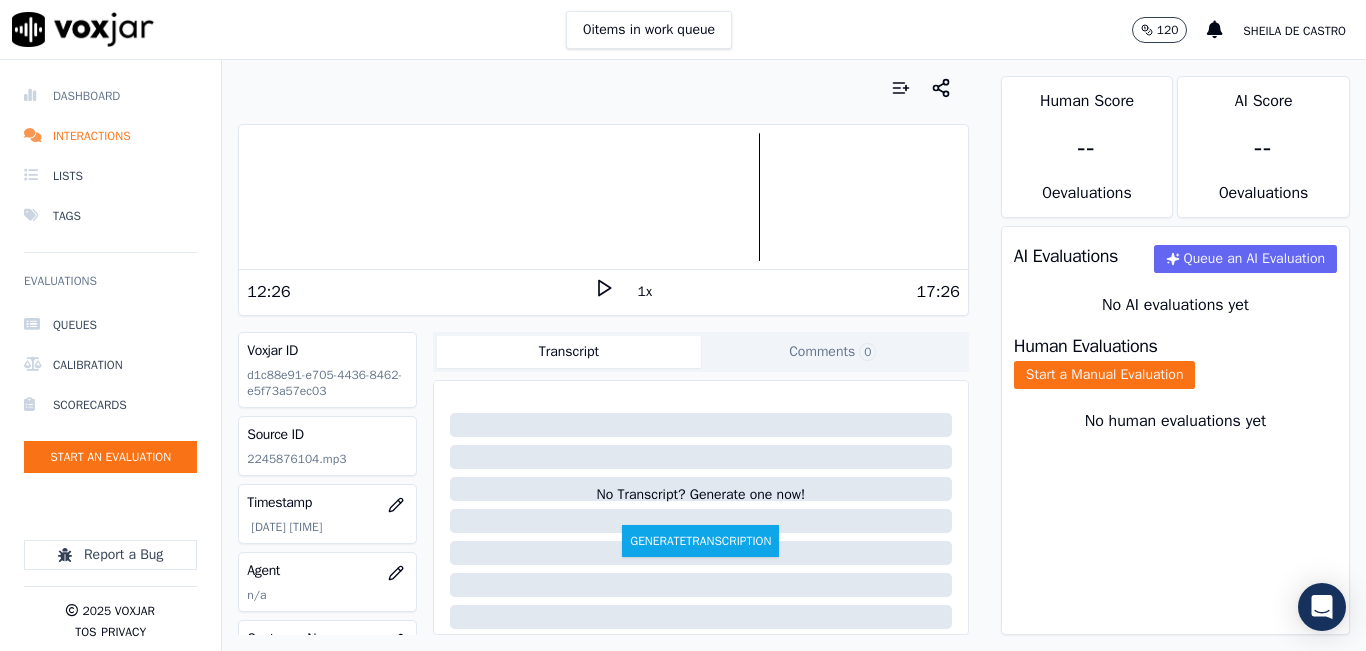 click on "Dashboard" at bounding box center (110, 96) 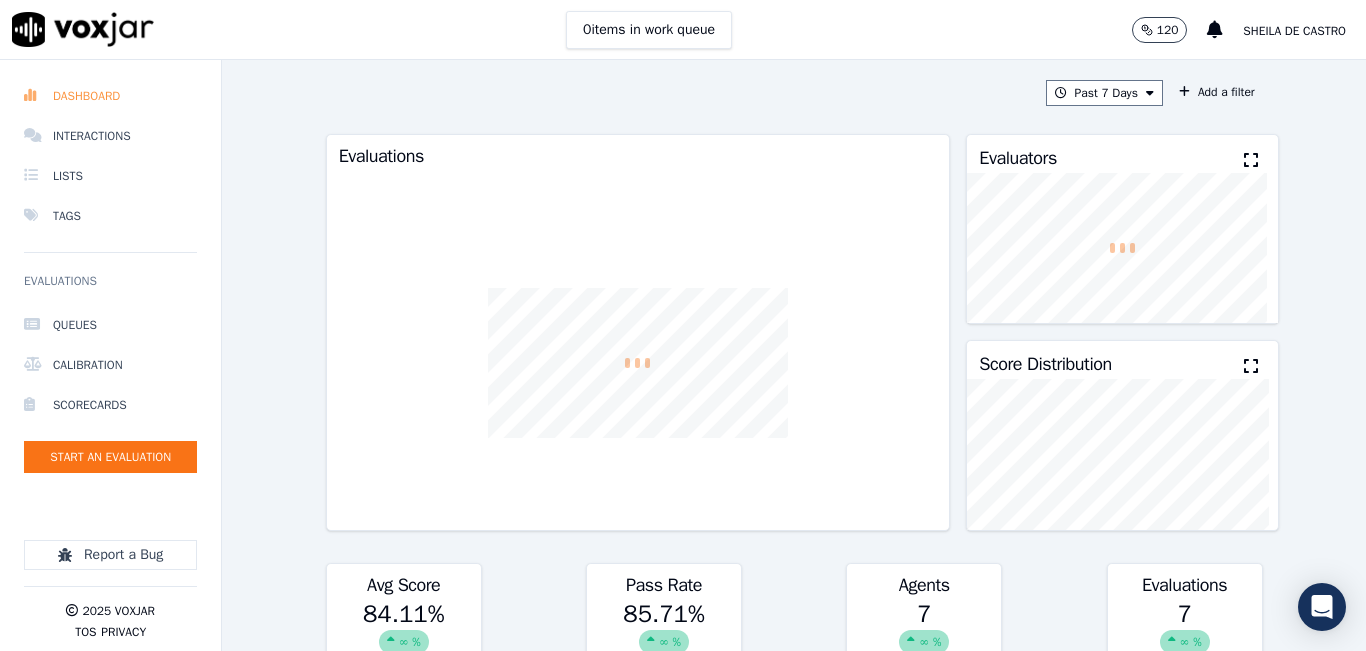click on "Dashboard" at bounding box center (110, 96) 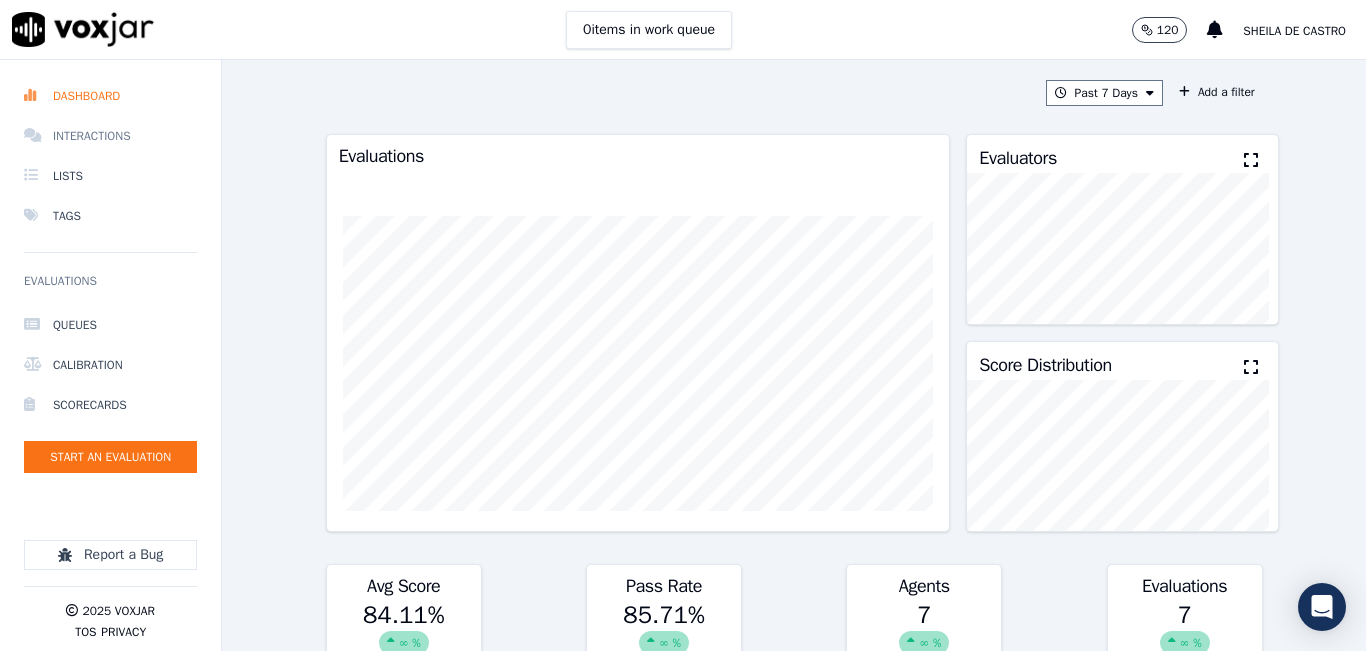 click on "Interactions" at bounding box center (110, 136) 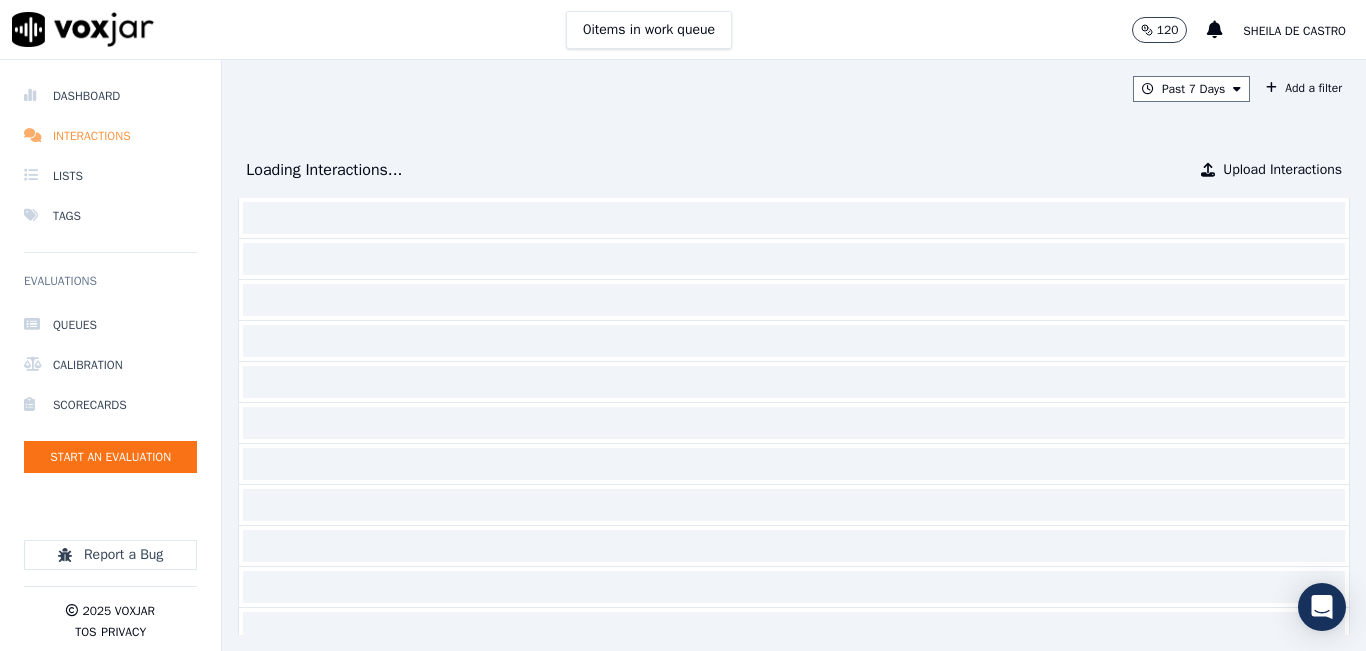 click on "Interactions" at bounding box center [110, 136] 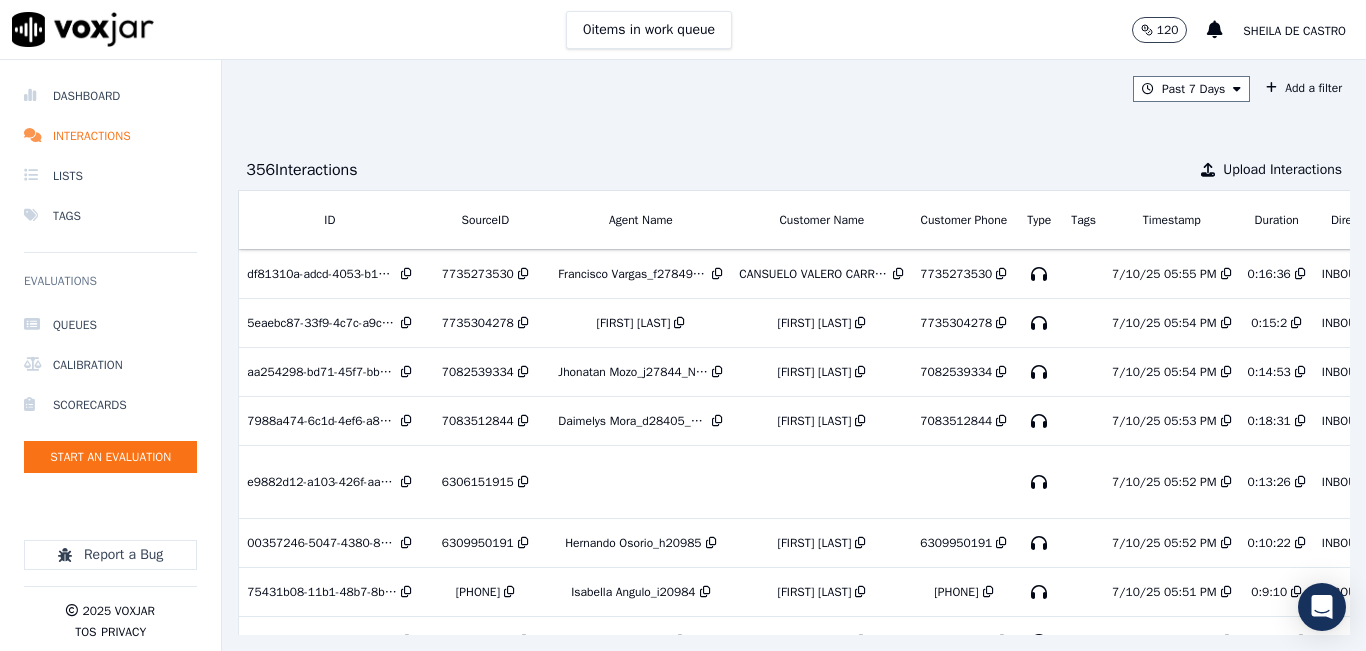 click on "Sheila De Castro" at bounding box center [1294, 31] 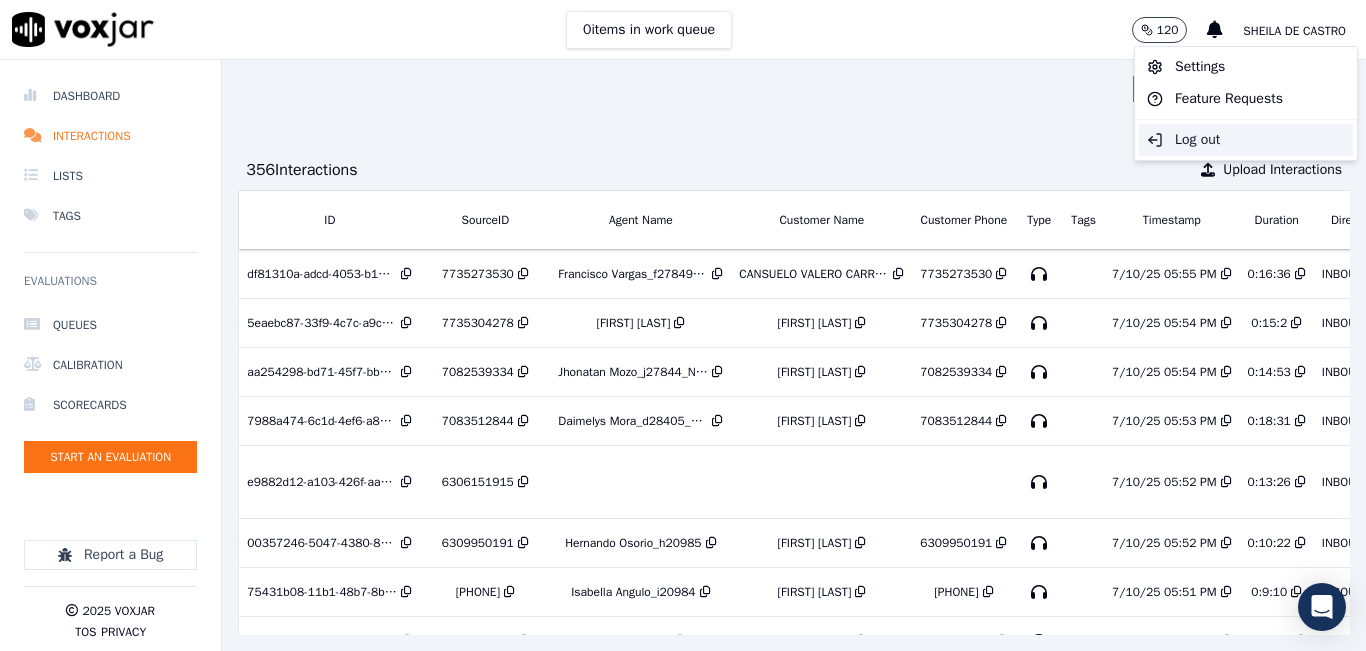 click on "Log out" at bounding box center (1246, 140) 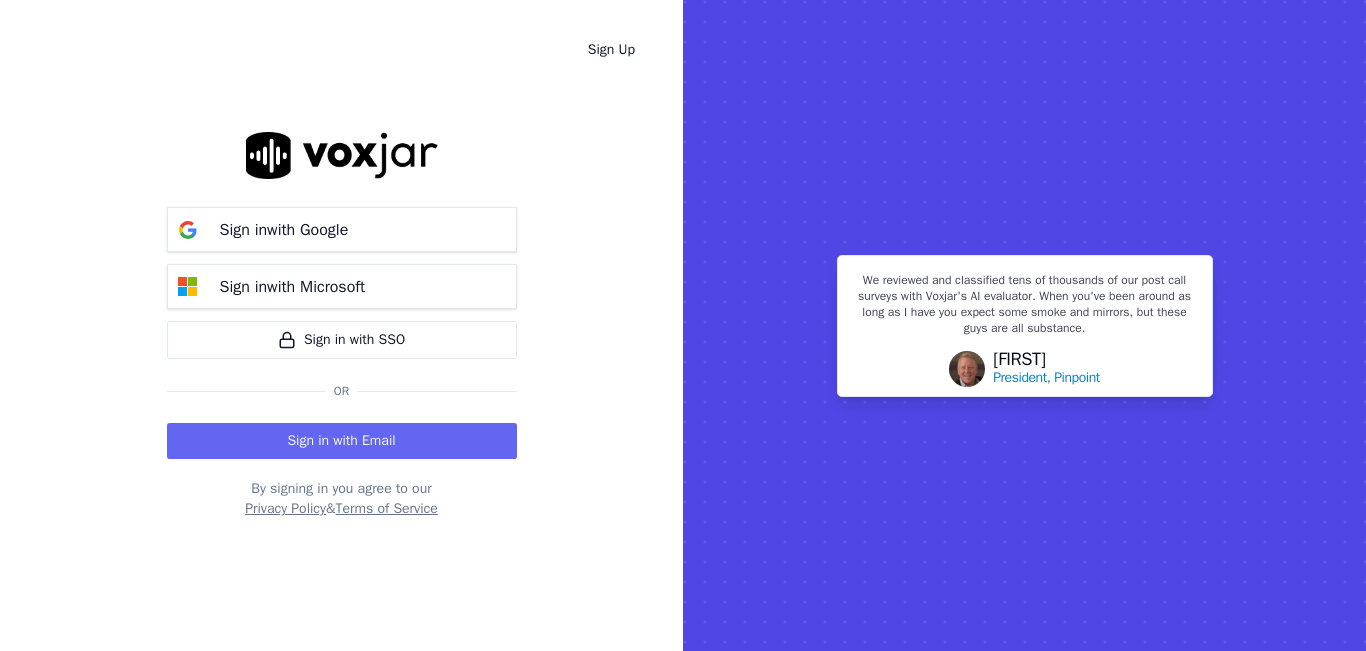 click on "Sign in with Email" at bounding box center [342, 441] 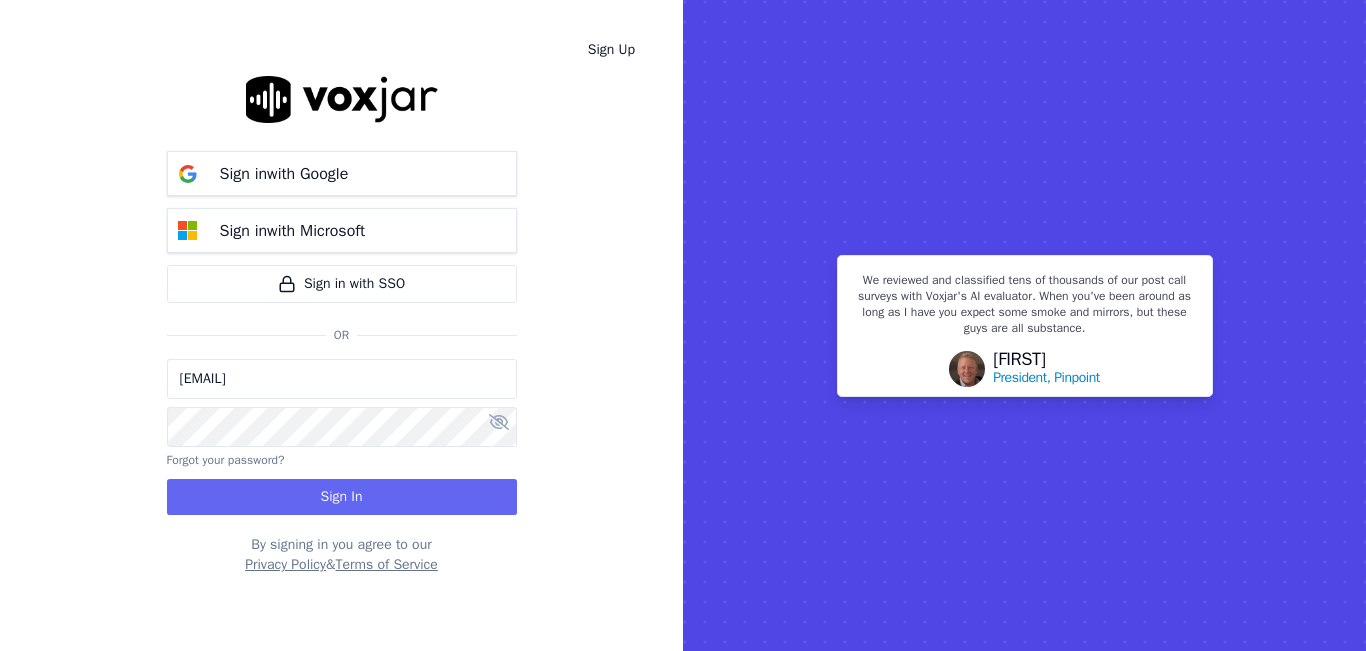 click on "sheila.decastro.baq@nwfg.net" at bounding box center (342, 379) 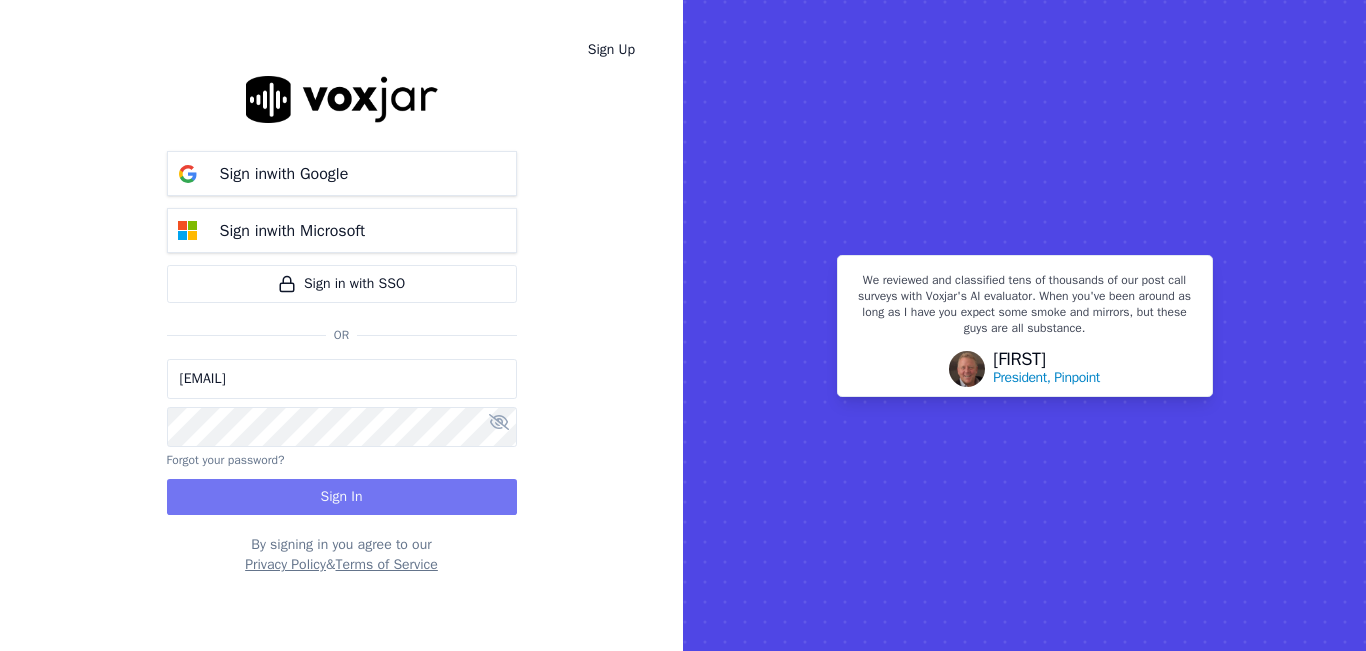 click on "Sign In" at bounding box center [342, 497] 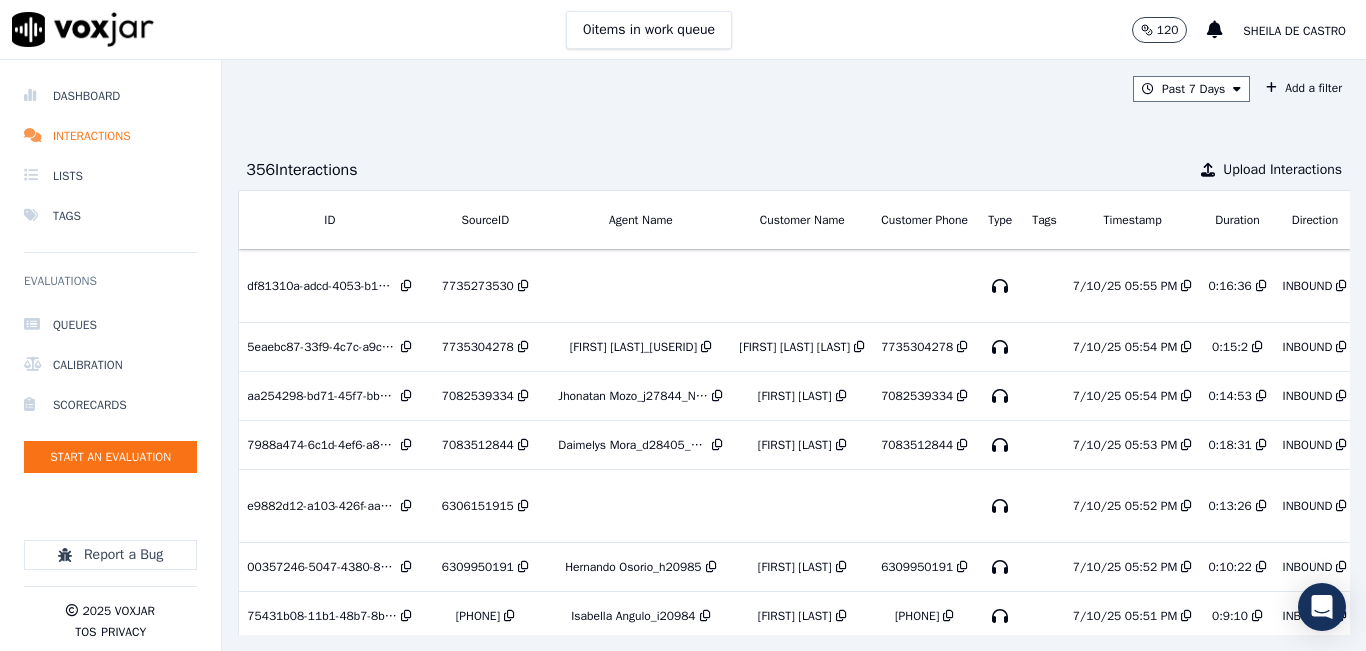 scroll, scrollTop: 0, scrollLeft: 0, axis: both 